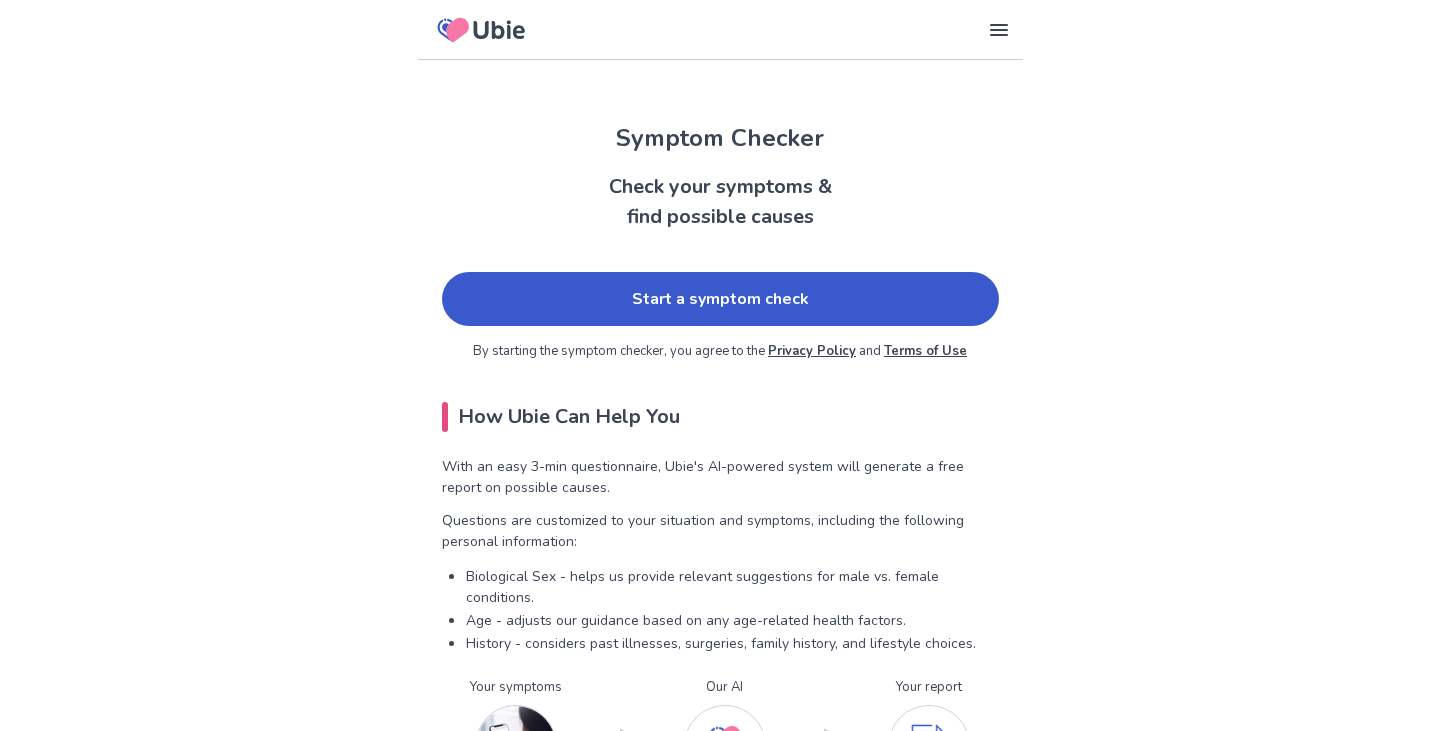scroll, scrollTop: 0, scrollLeft: 0, axis: both 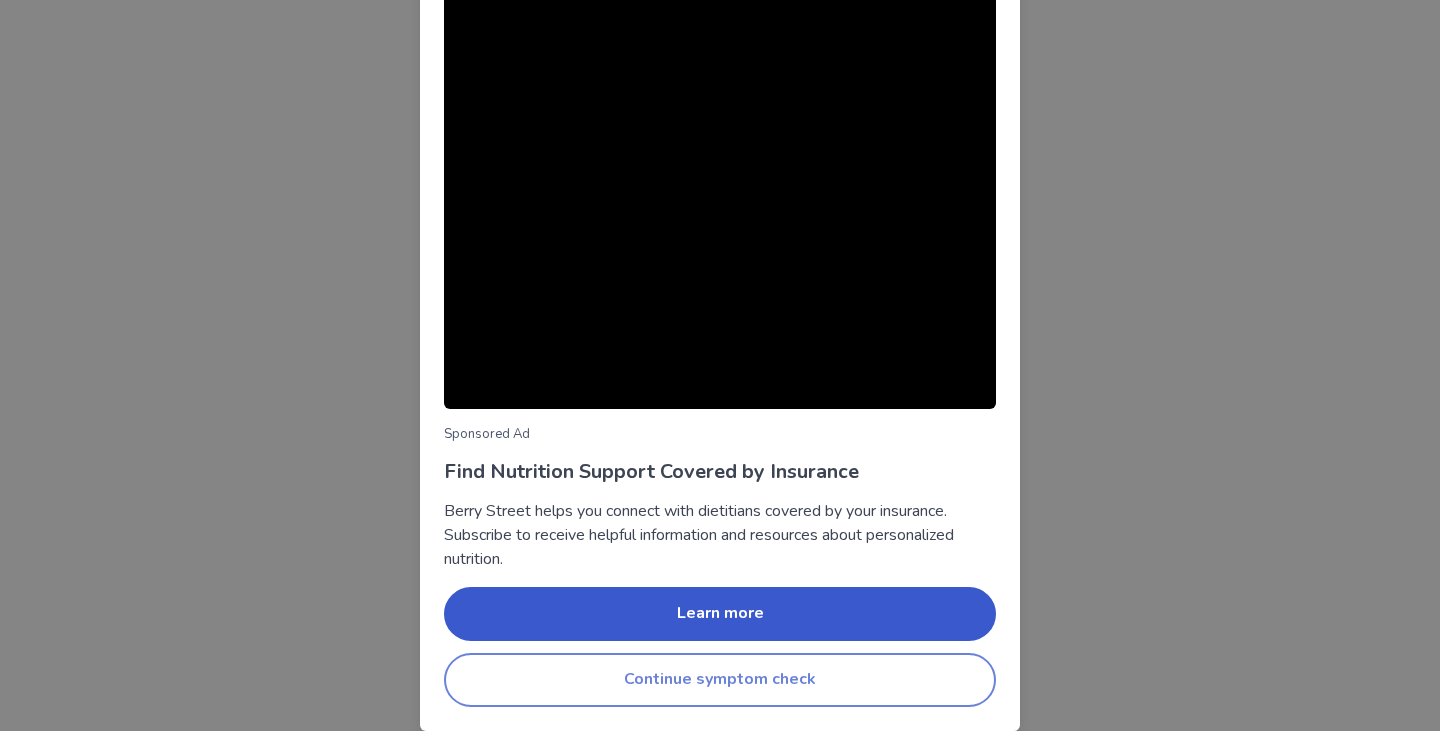 click on "Continue symptom check" at bounding box center (720, 680) 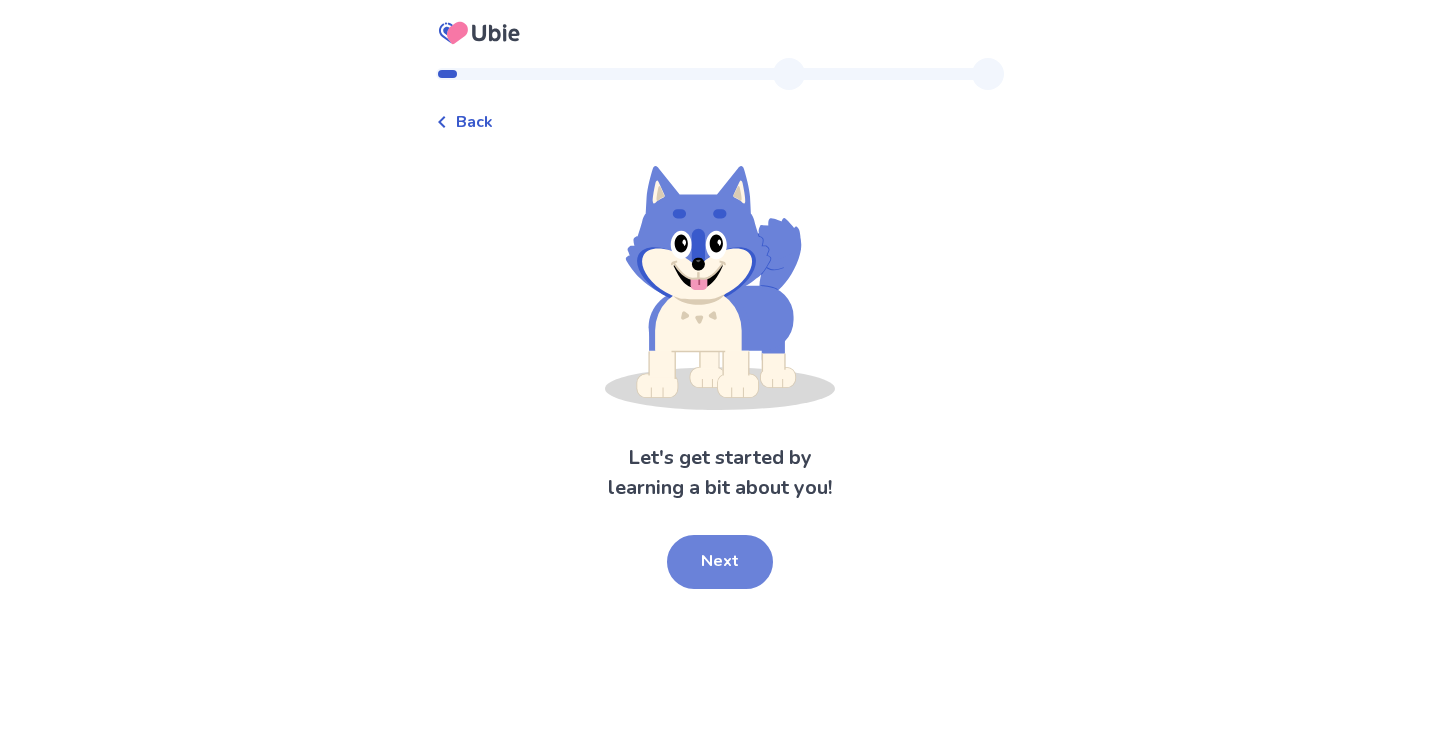 click on "Next" at bounding box center (720, 562) 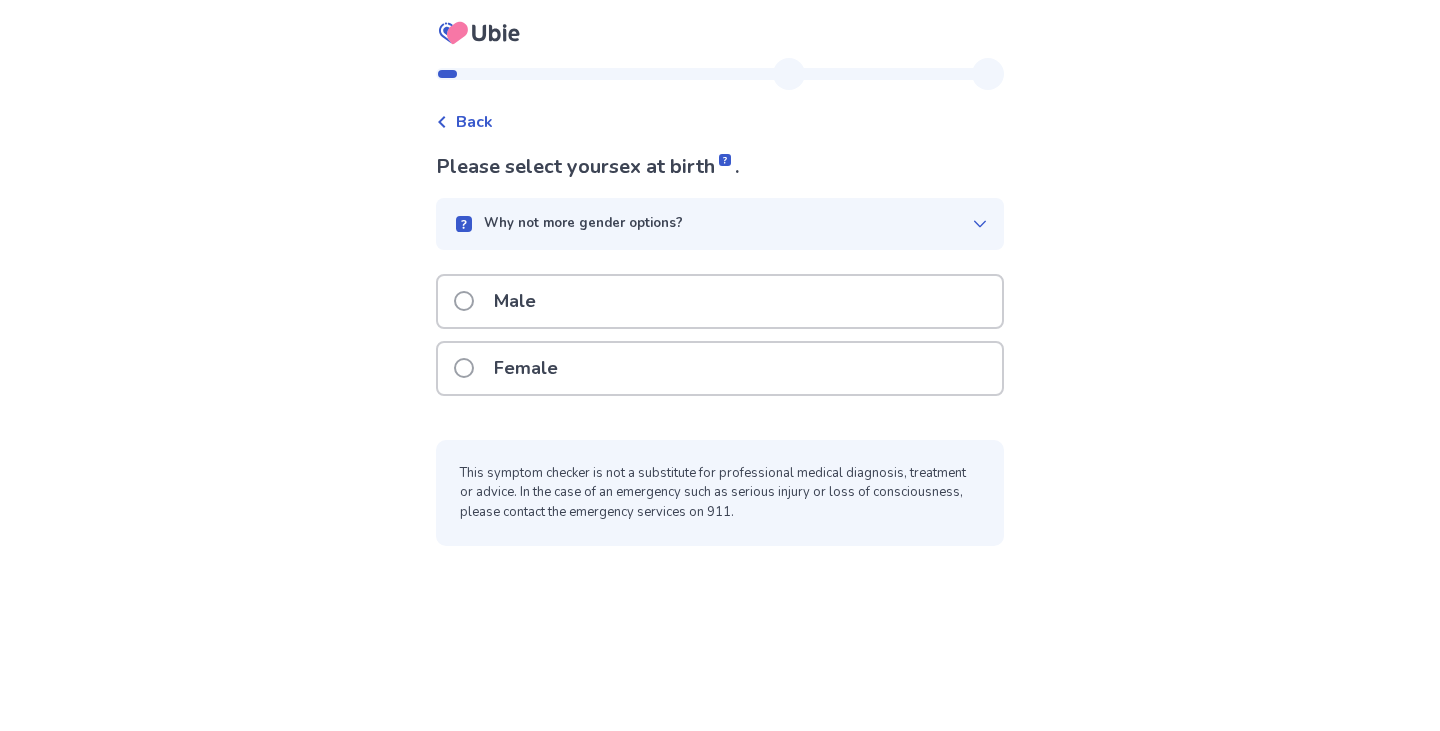 click on "Female" at bounding box center [720, 368] 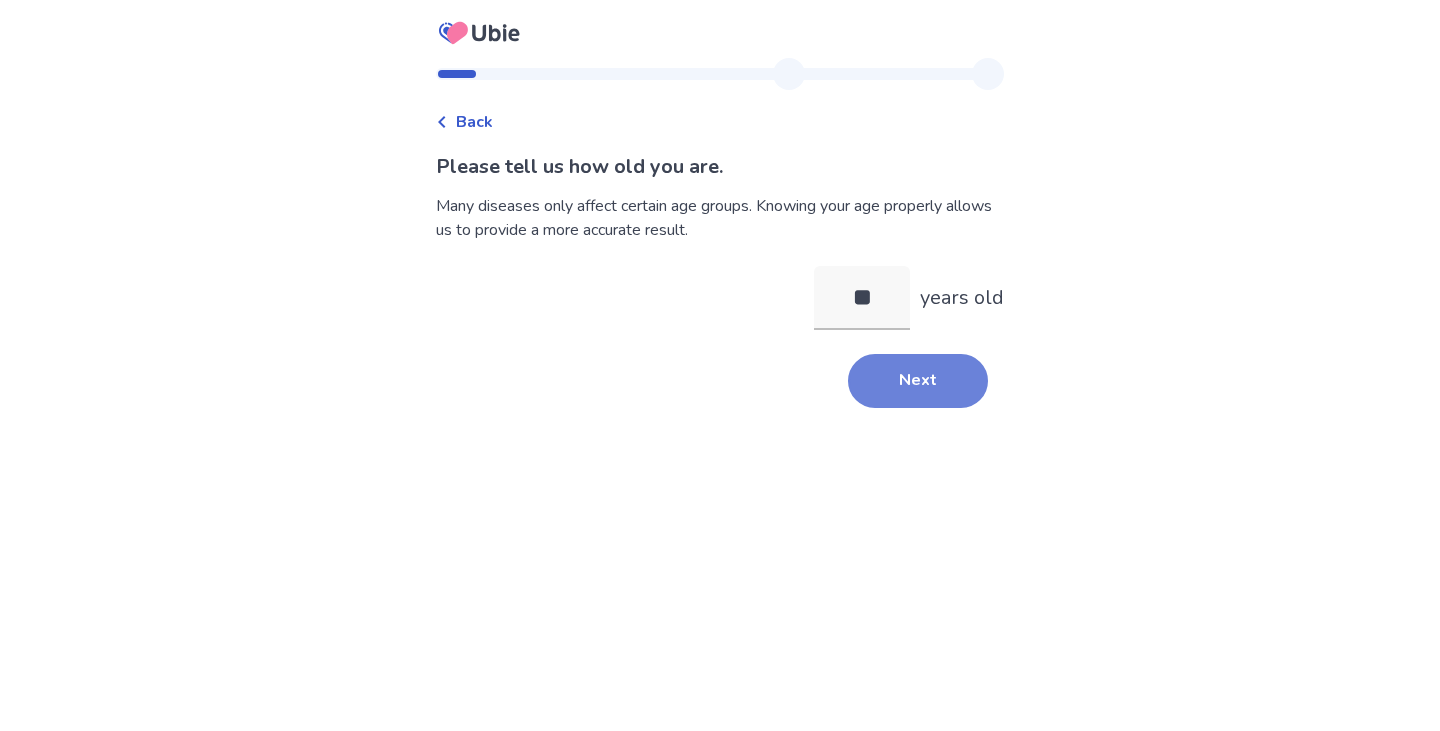 click on "Next" at bounding box center (918, 381) 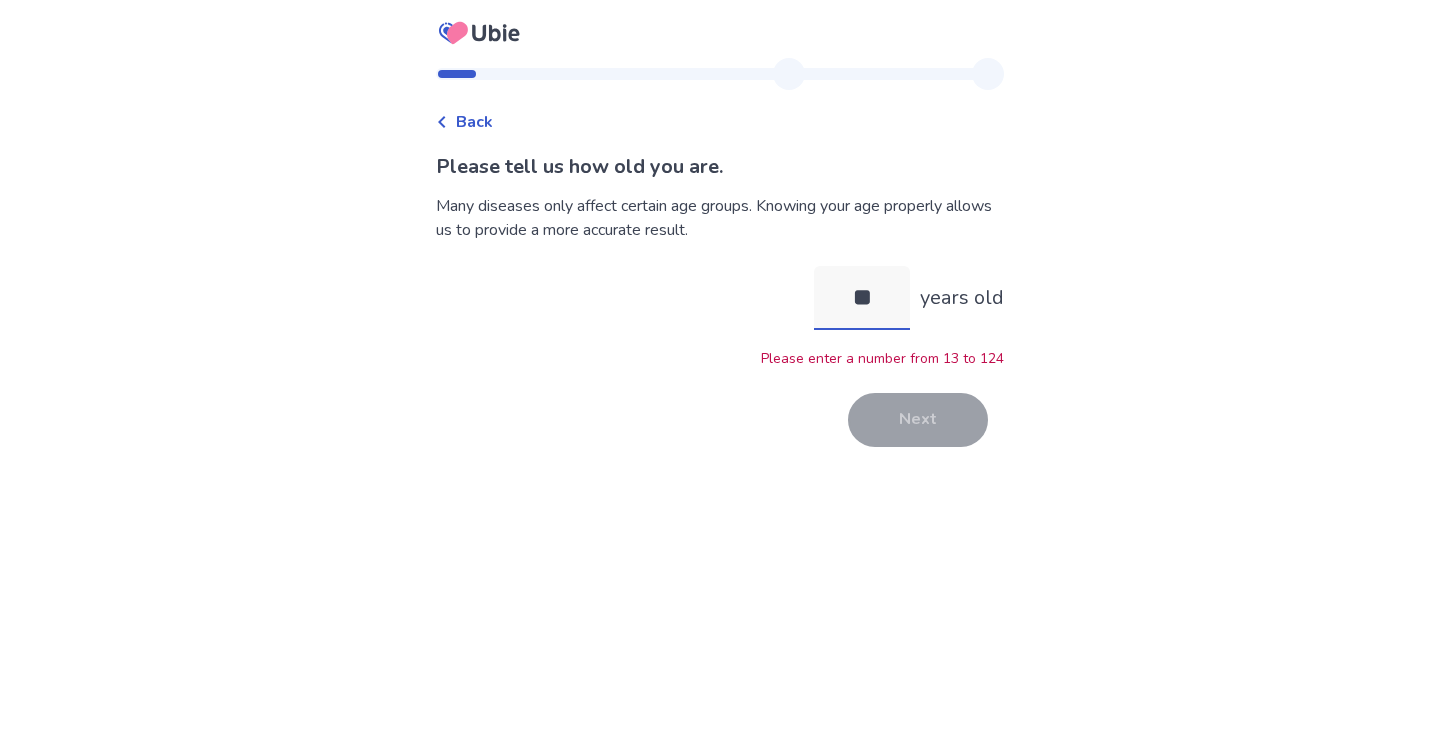 click on "**" at bounding box center [862, 298] 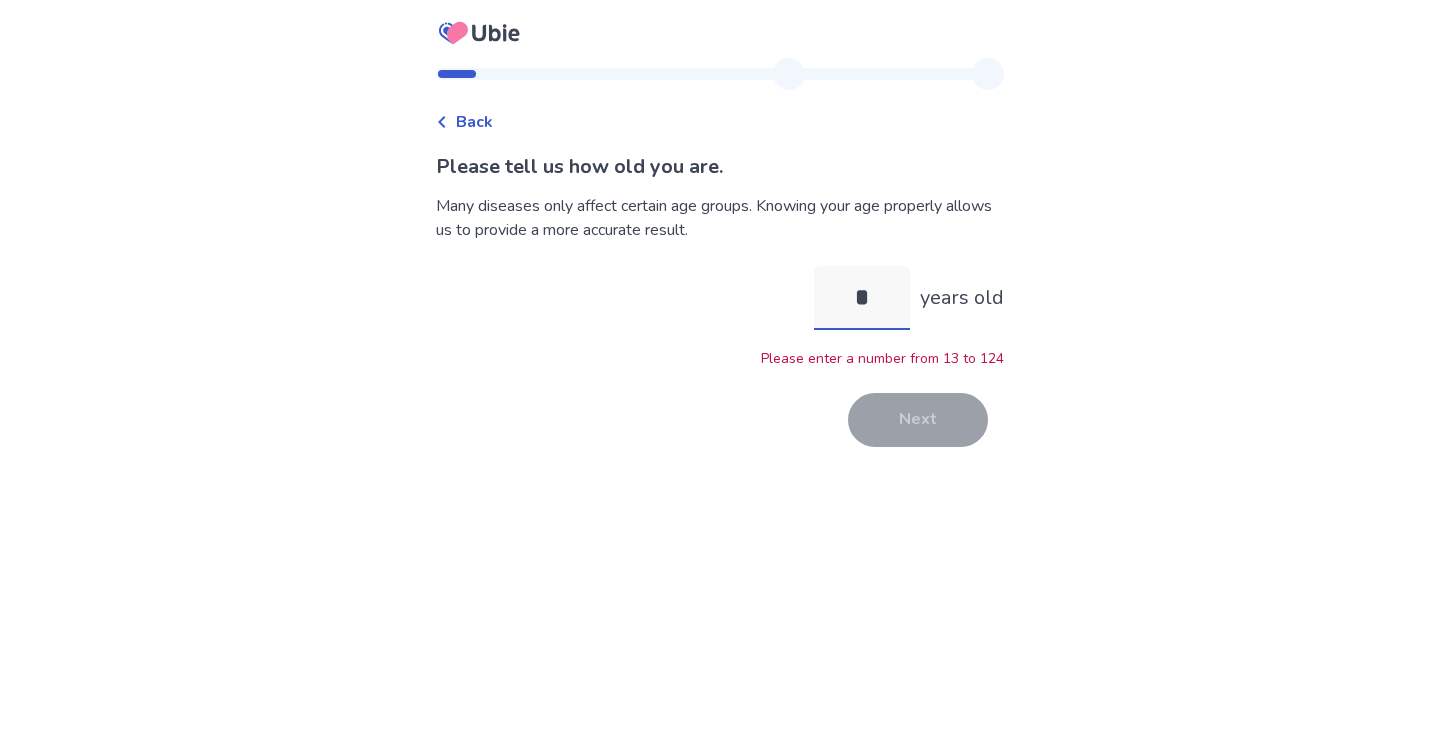 type on "**" 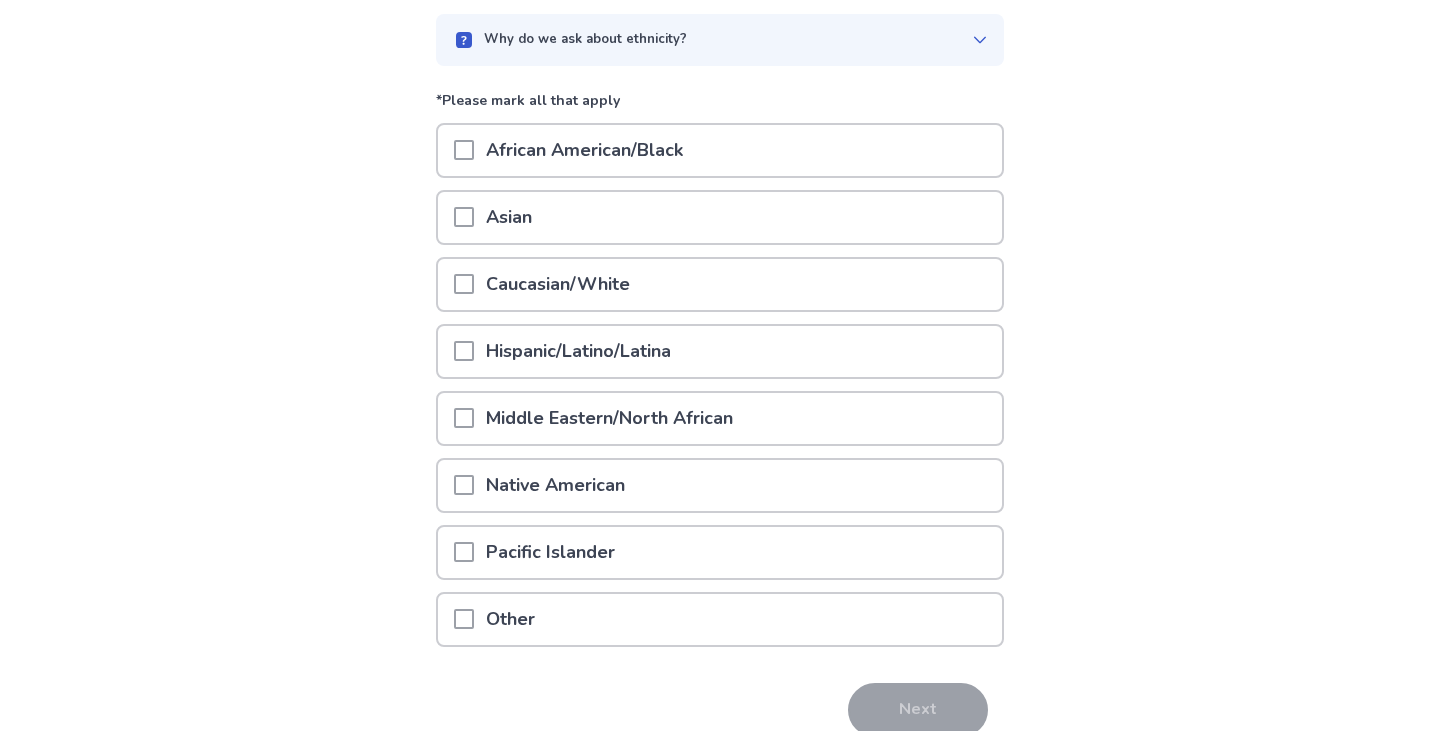 scroll, scrollTop: 185, scrollLeft: 0, axis: vertical 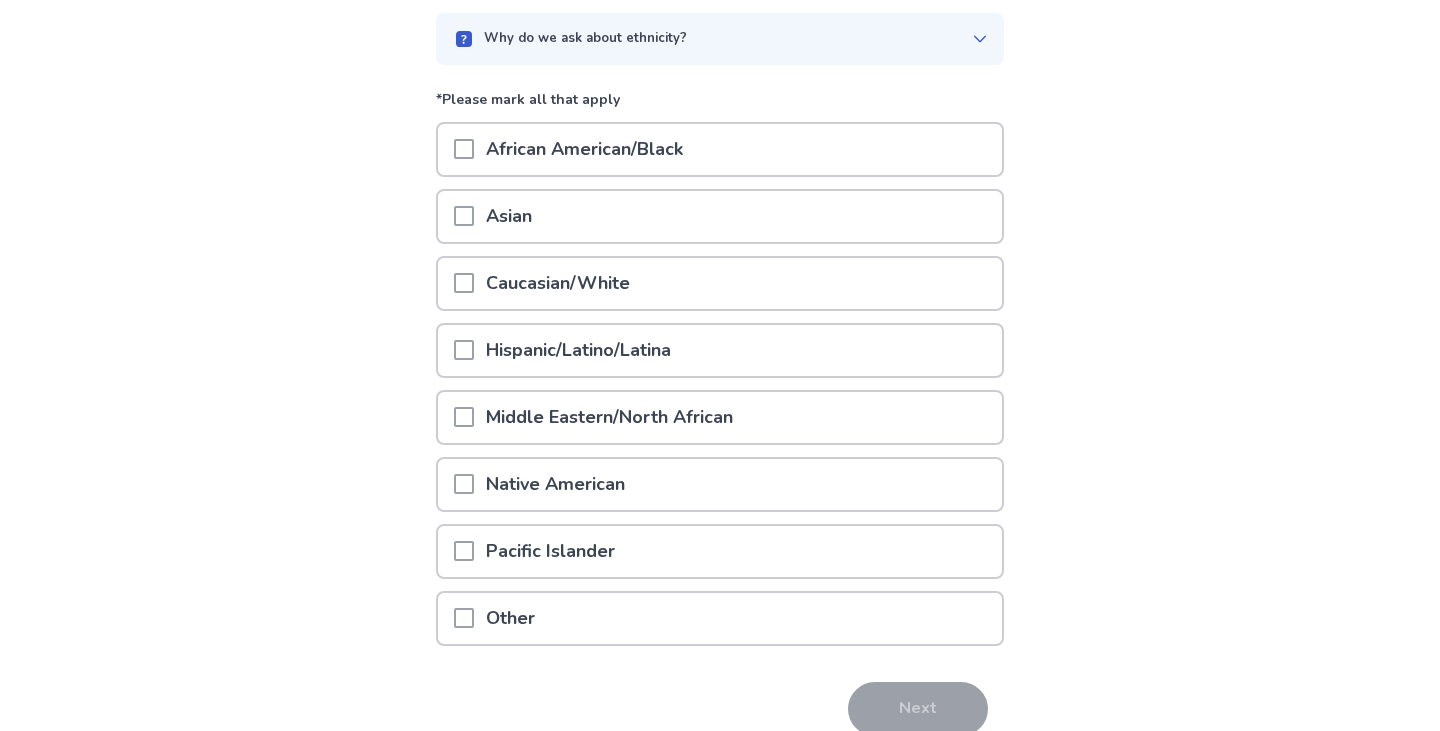 click on "Caucasian/White" at bounding box center (720, 283) 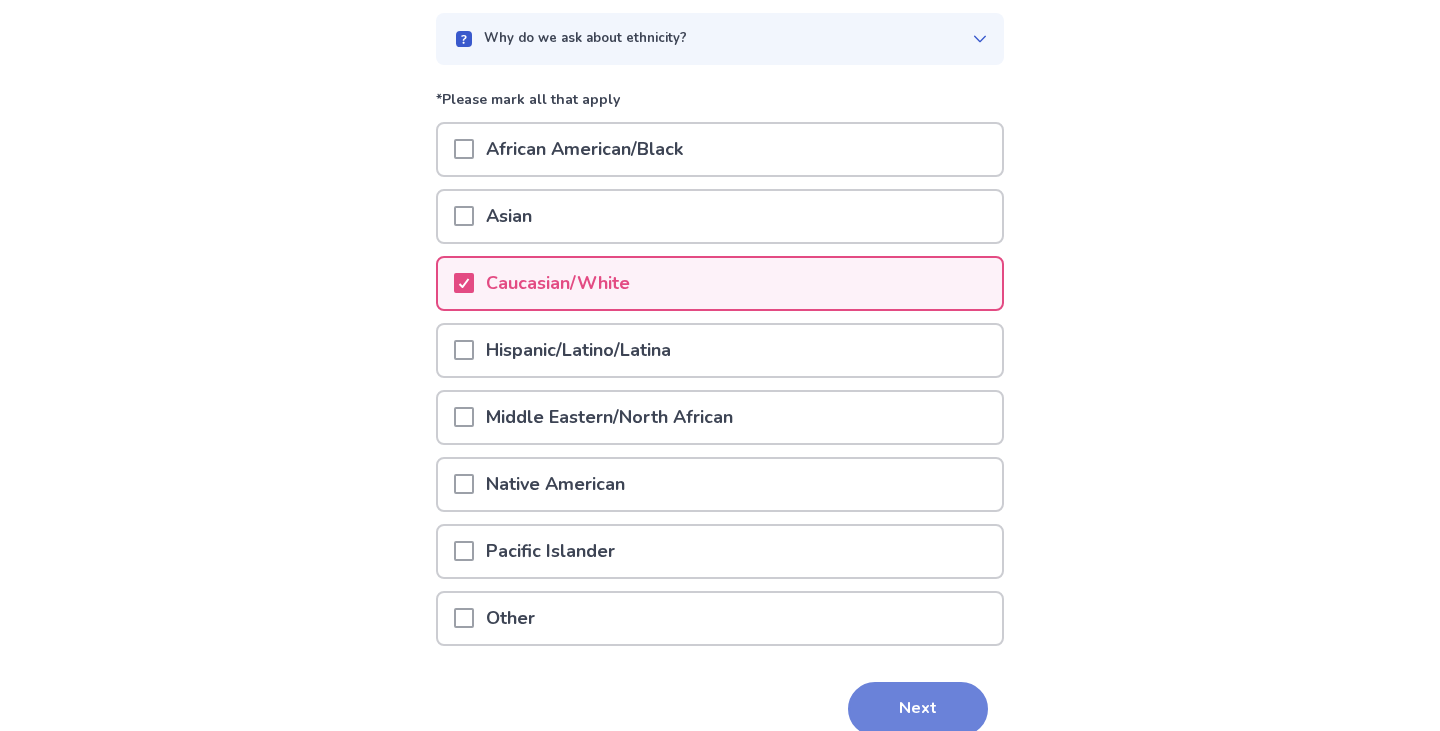 click on "Next" at bounding box center [918, 709] 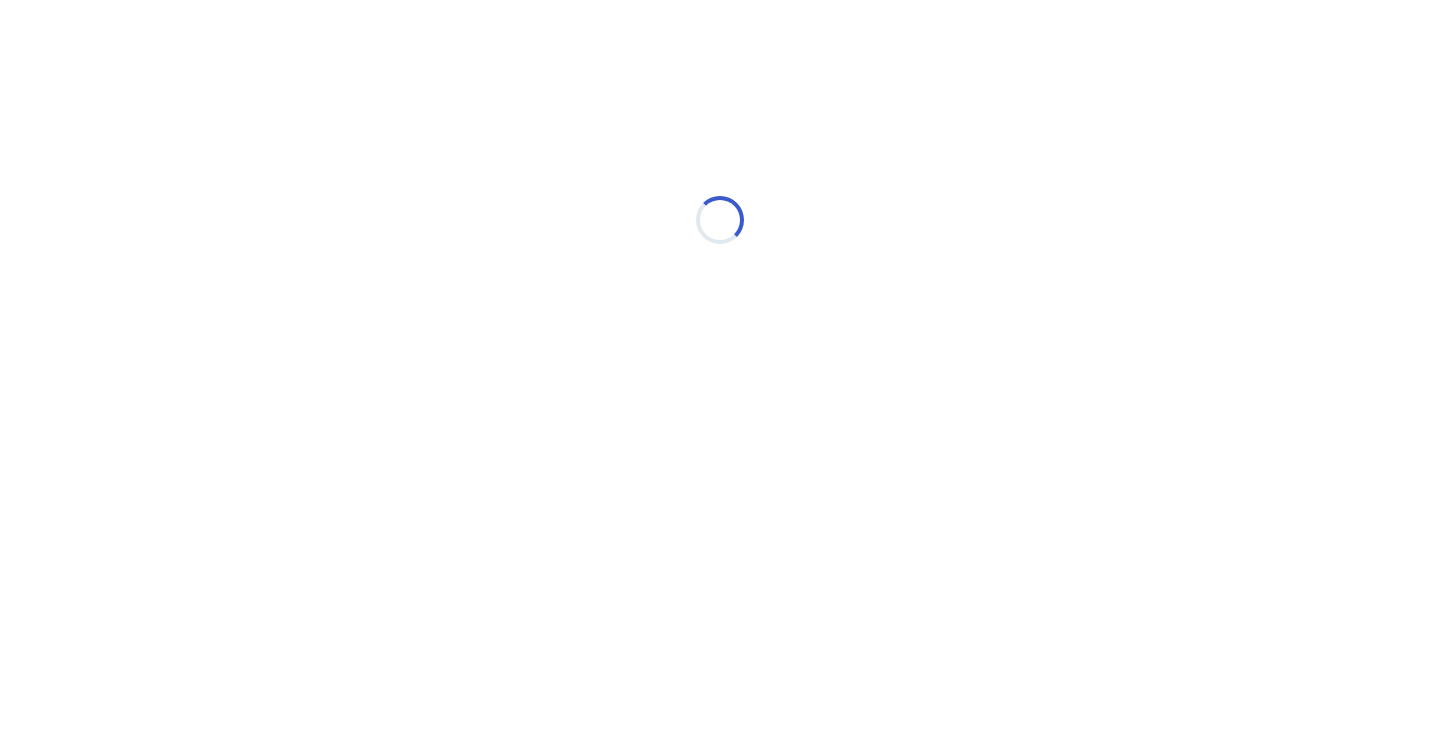 scroll, scrollTop: 0, scrollLeft: 0, axis: both 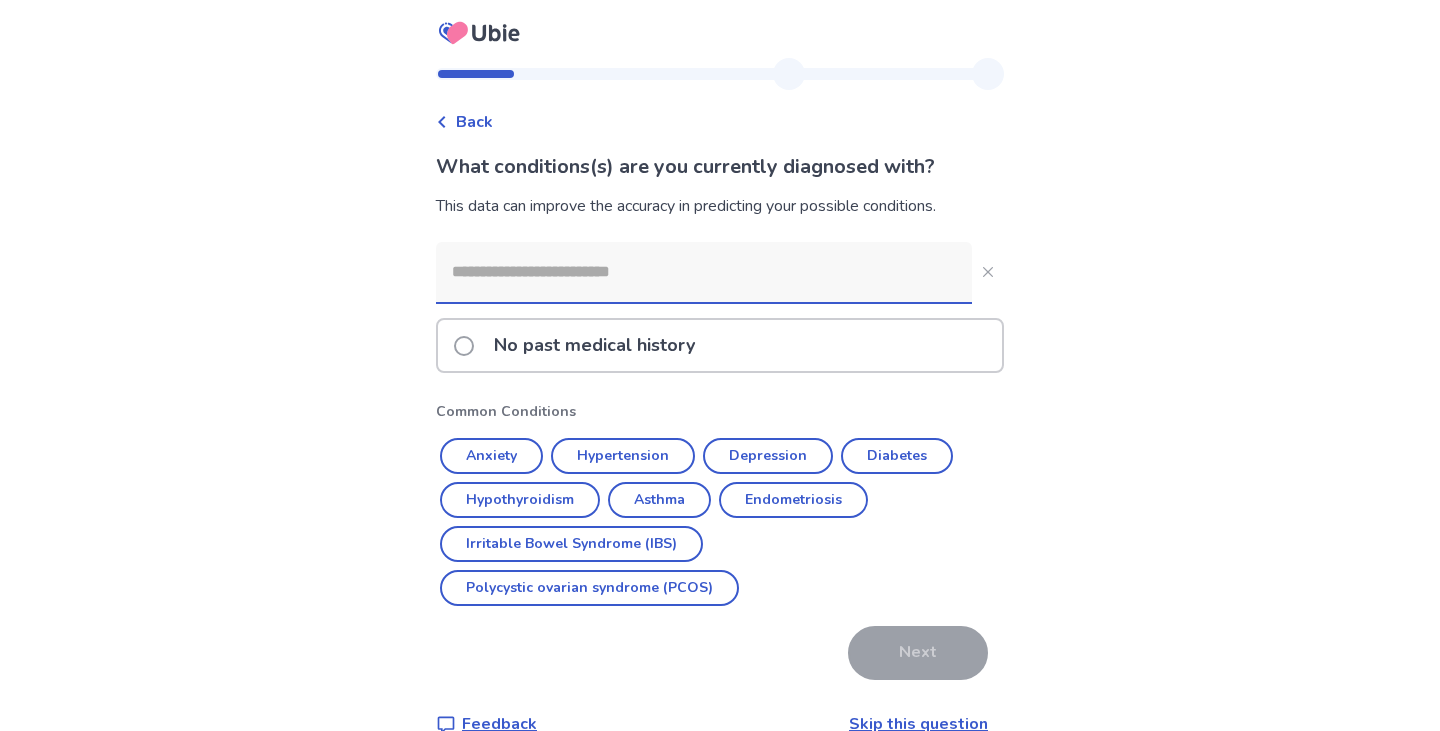 click on "No past medical history" at bounding box center (594, 345) 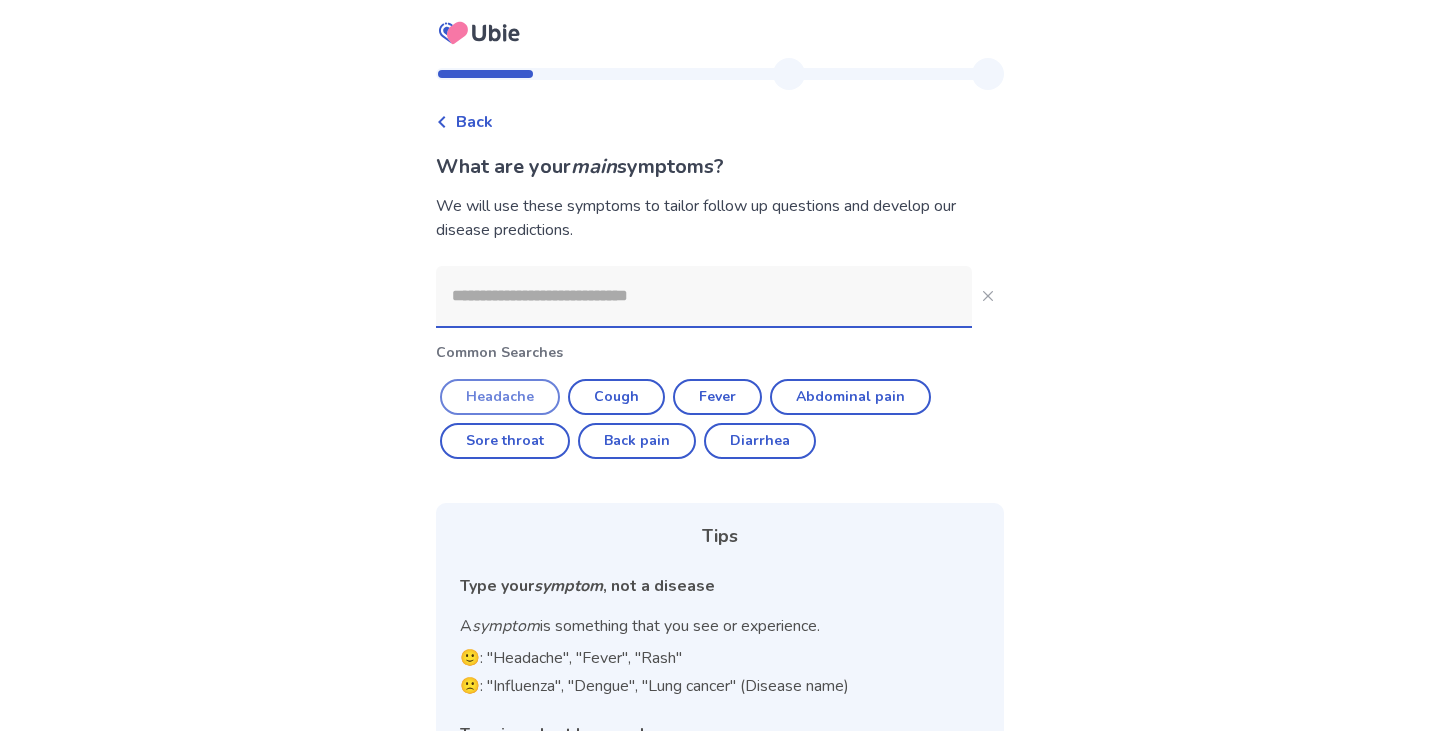 click on "Headache" 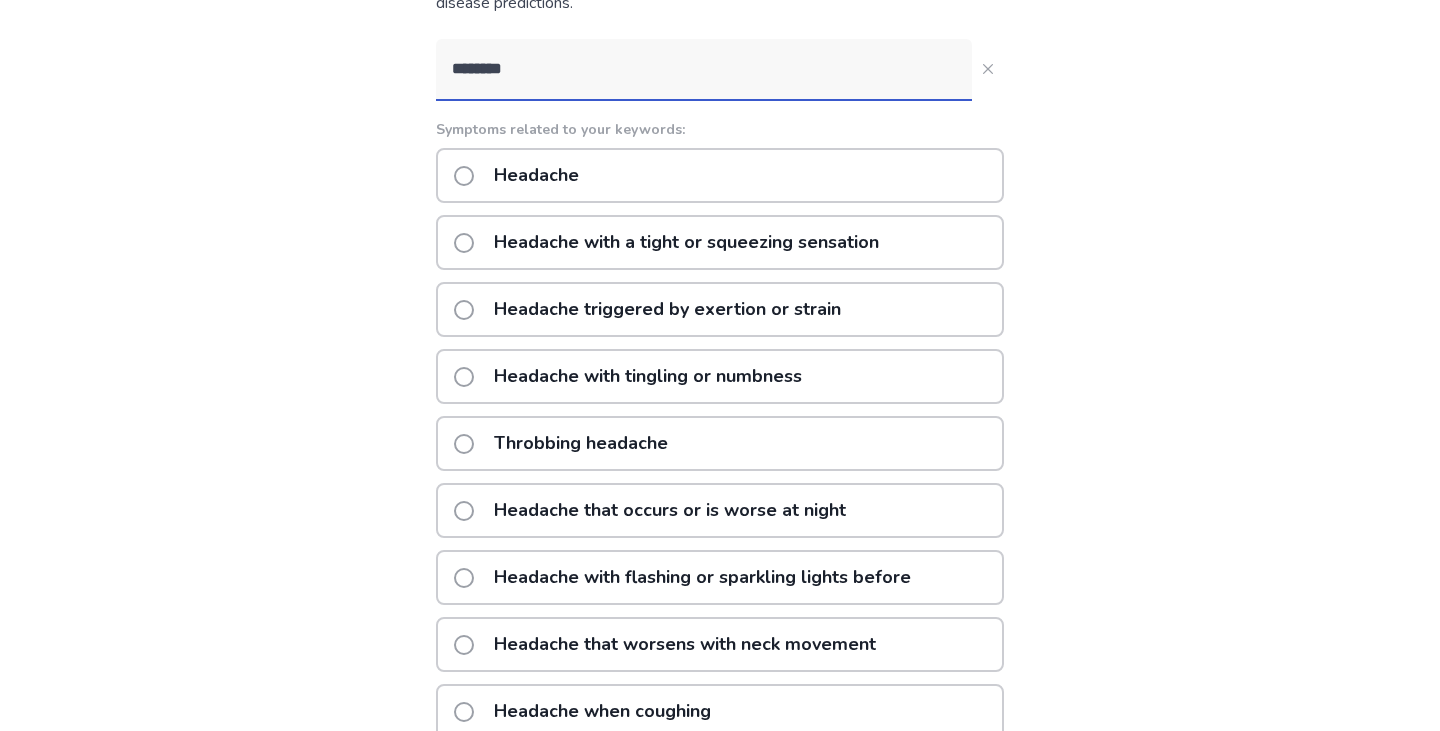 scroll, scrollTop: 308, scrollLeft: 0, axis: vertical 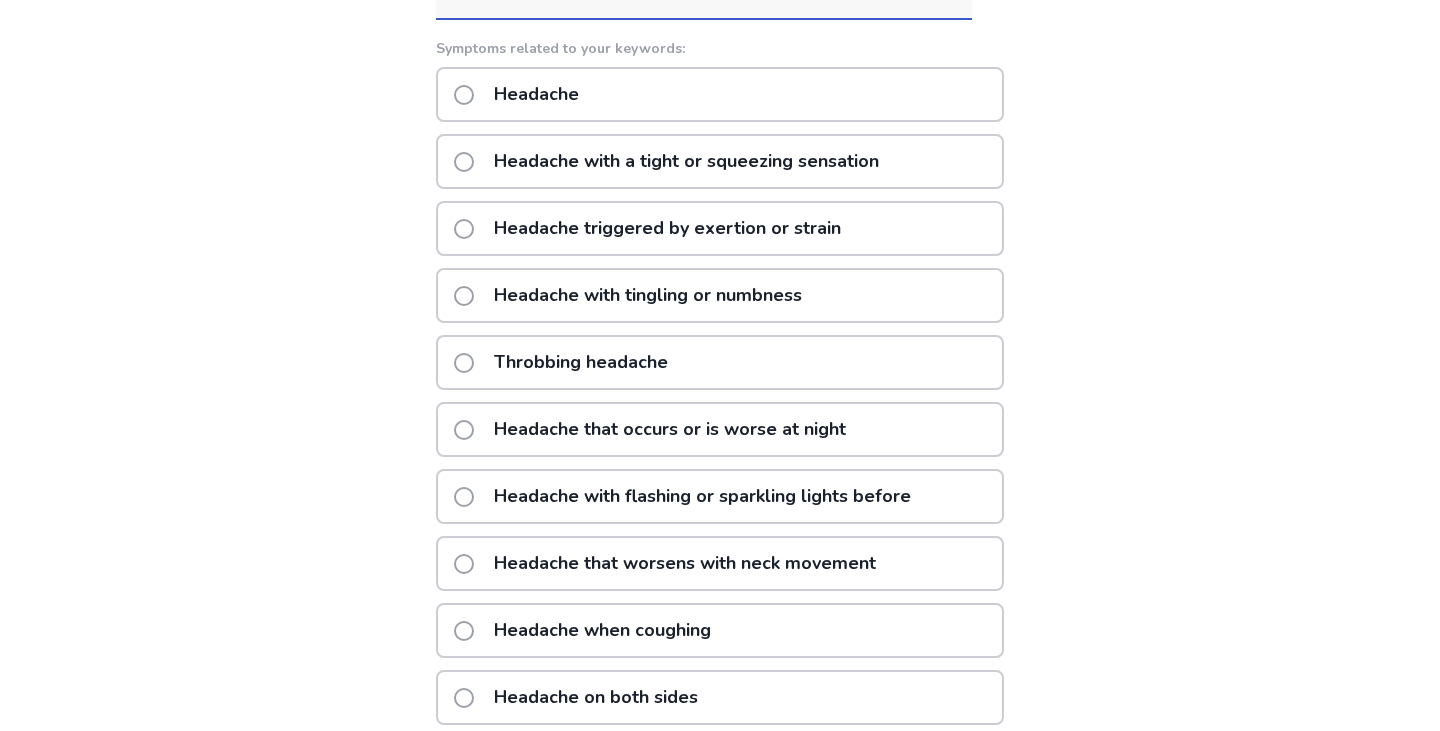 click on "Throbbing headache" 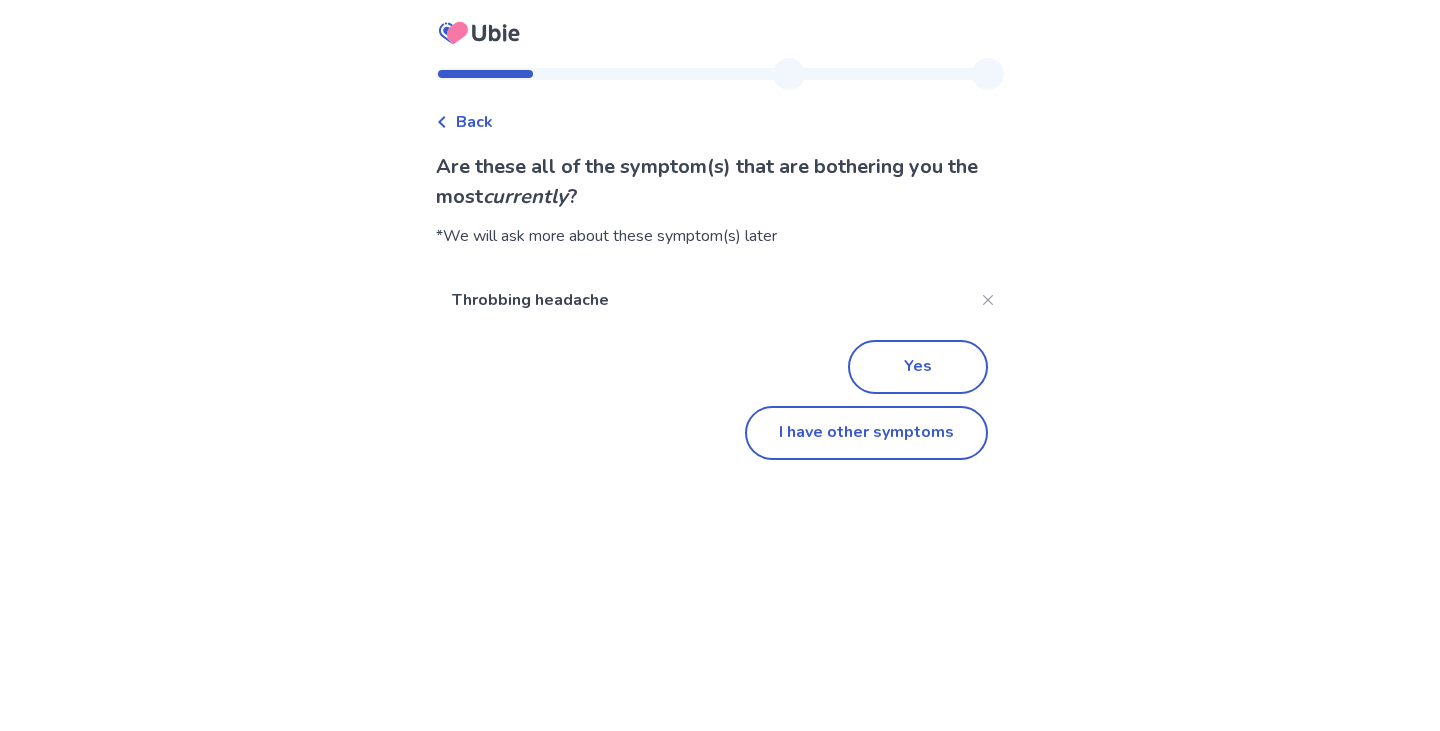 scroll, scrollTop: 0, scrollLeft: 0, axis: both 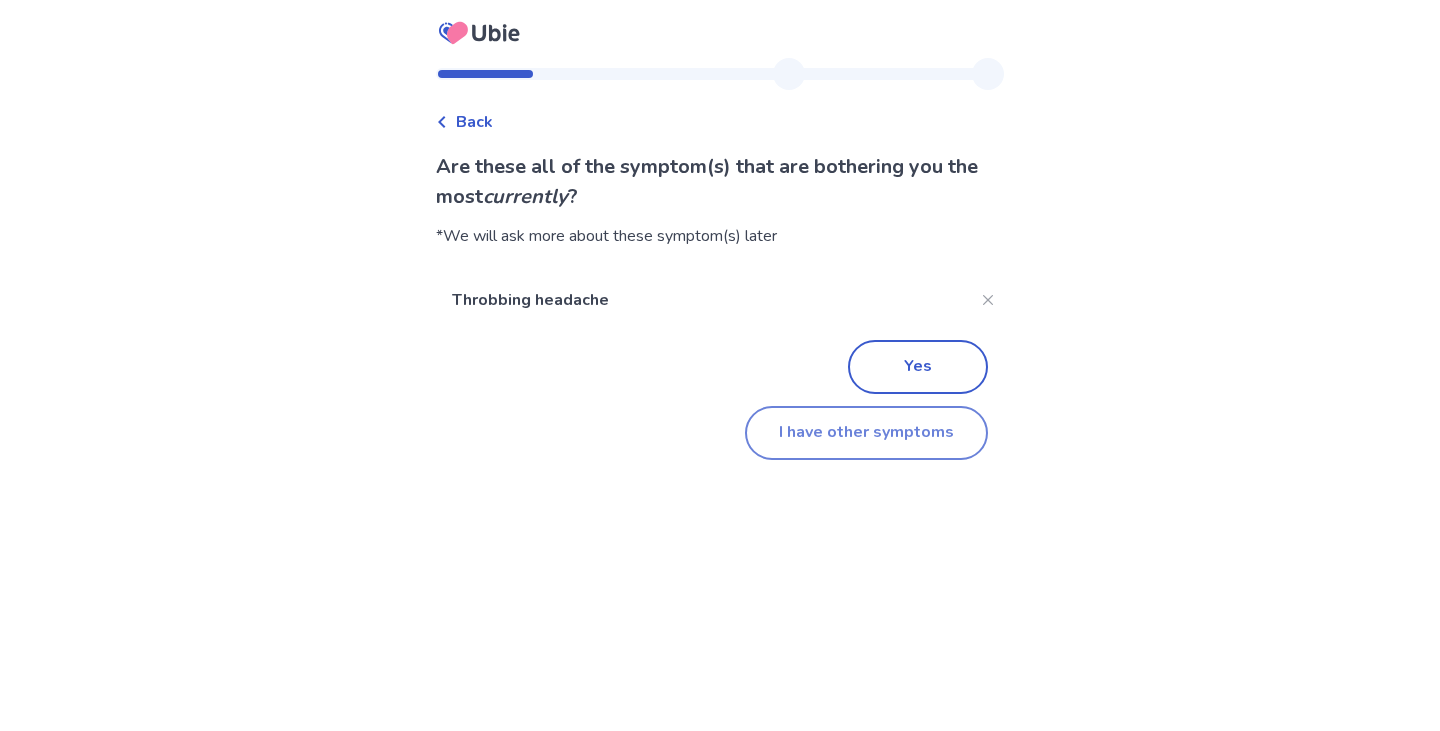 click on "I have other symptoms" 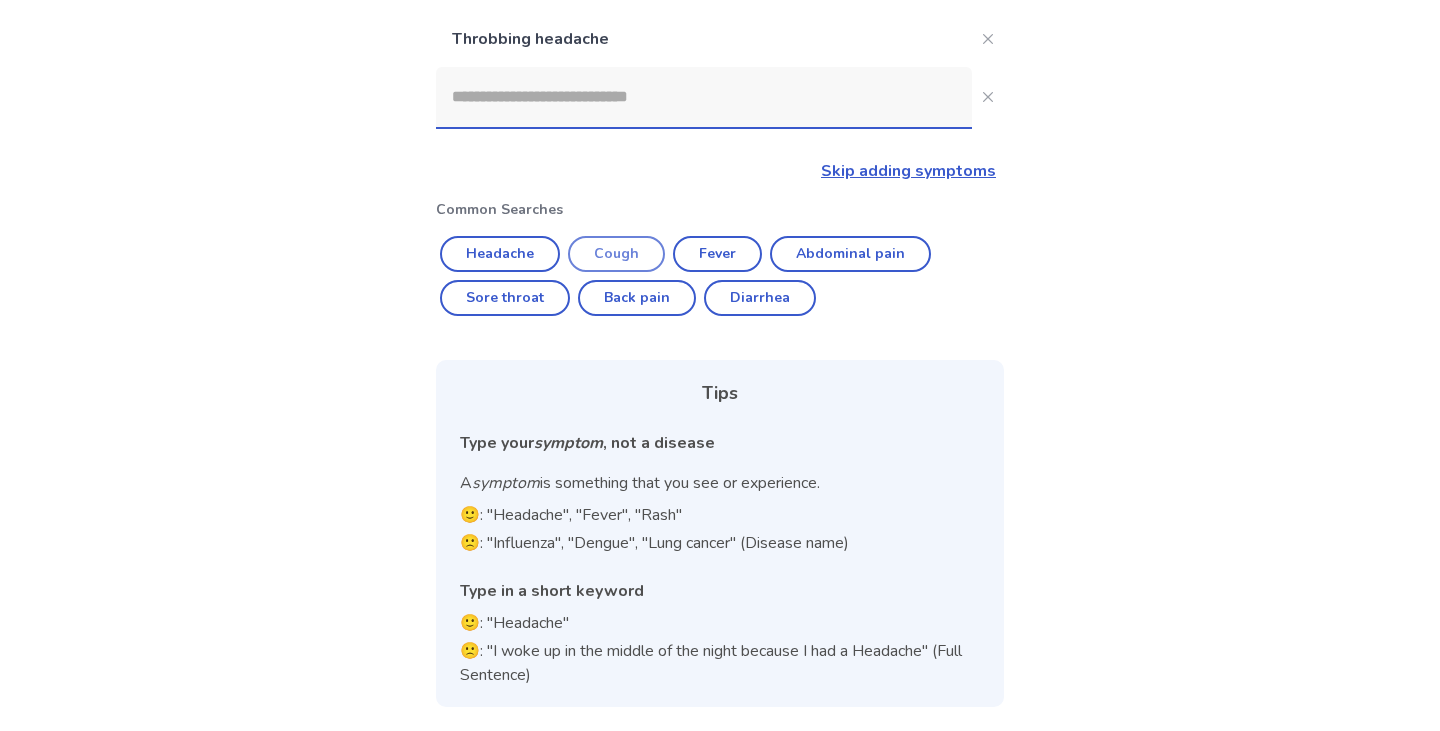 click on "Cough" 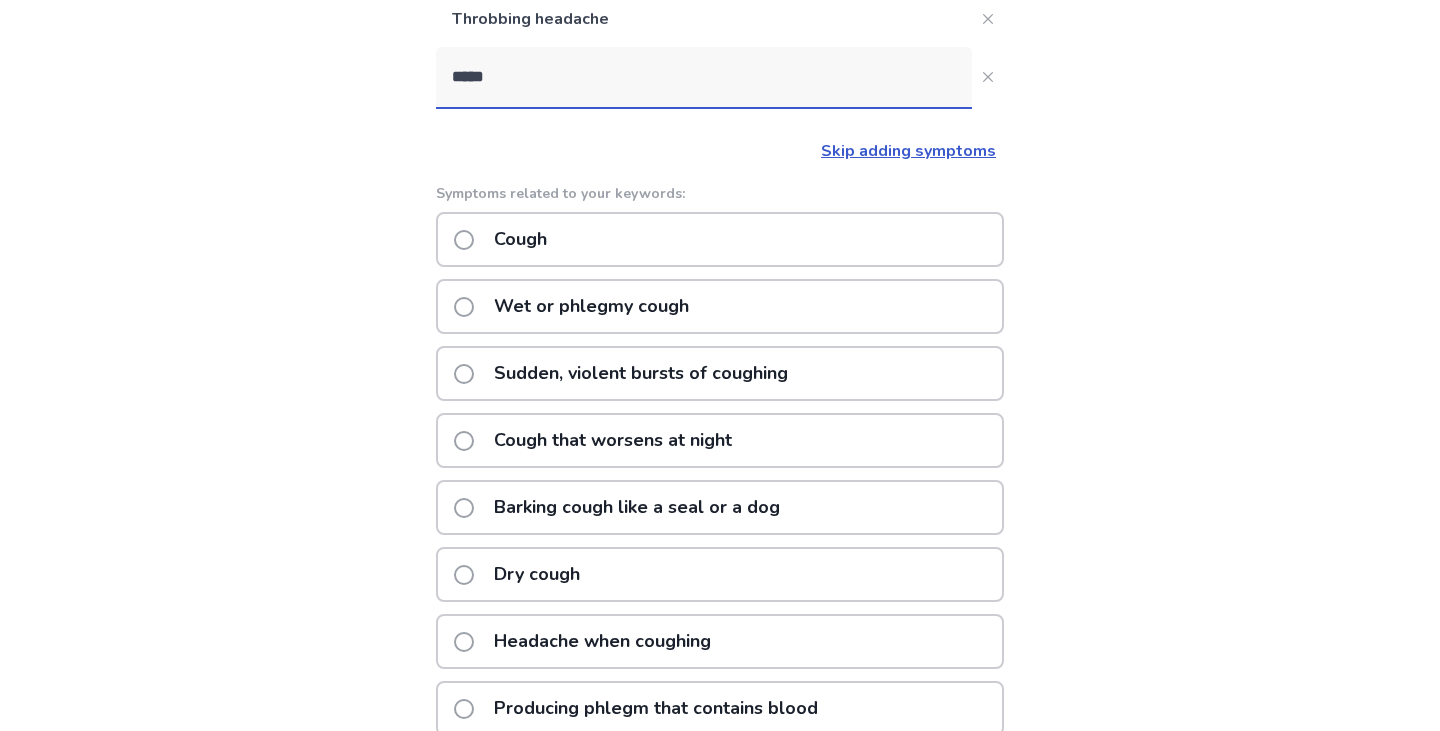 scroll, scrollTop: 237, scrollLeft: 0, axis: vertical 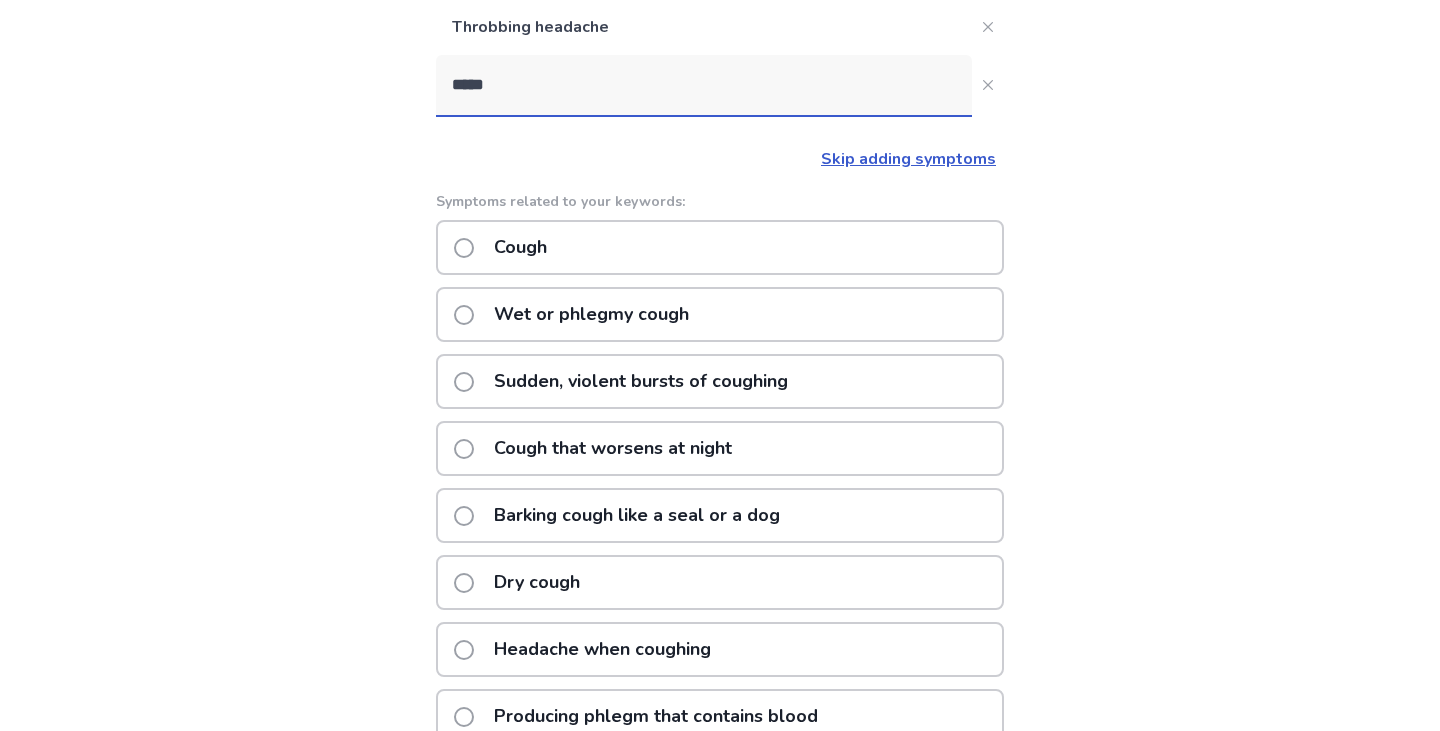 click on "Dry cough" 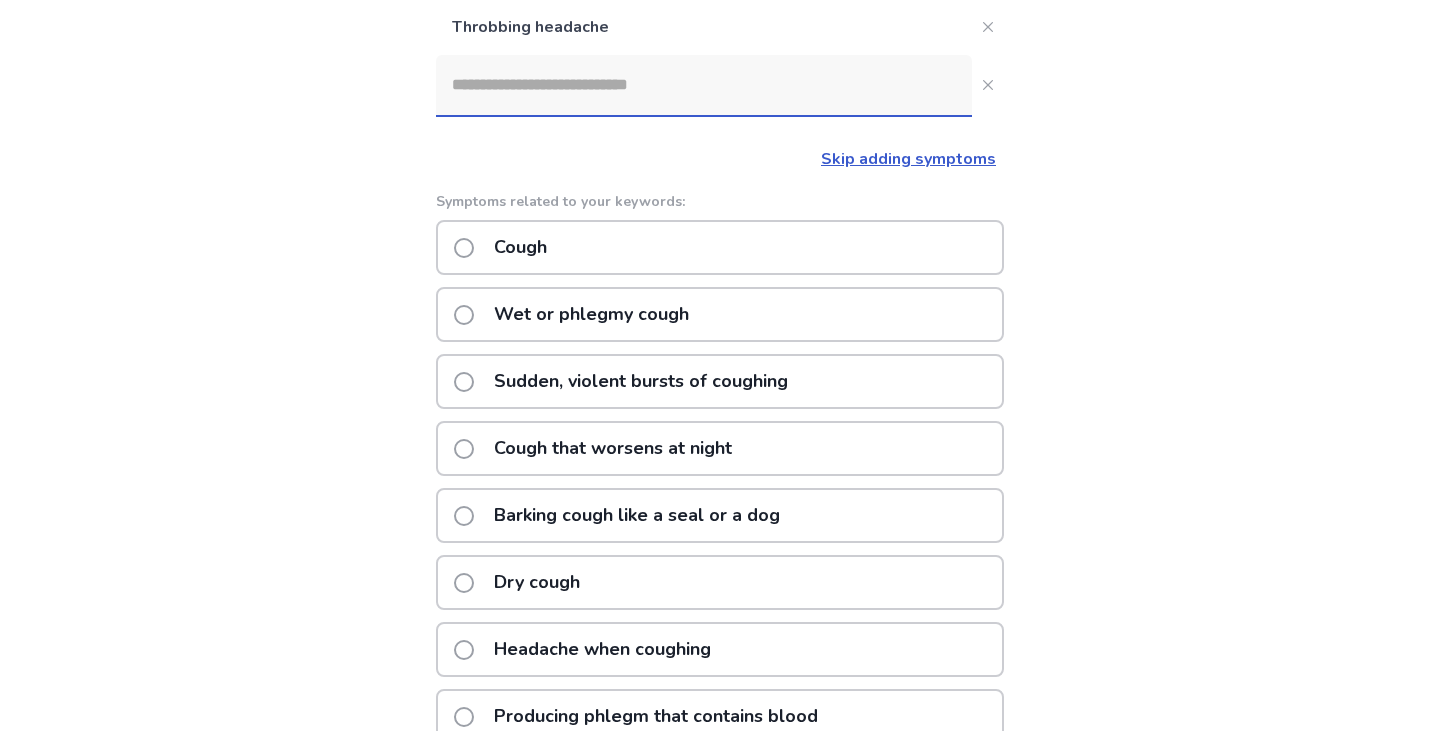 scroll, scrollTop: 0, scrollLeft: 0, axis: both 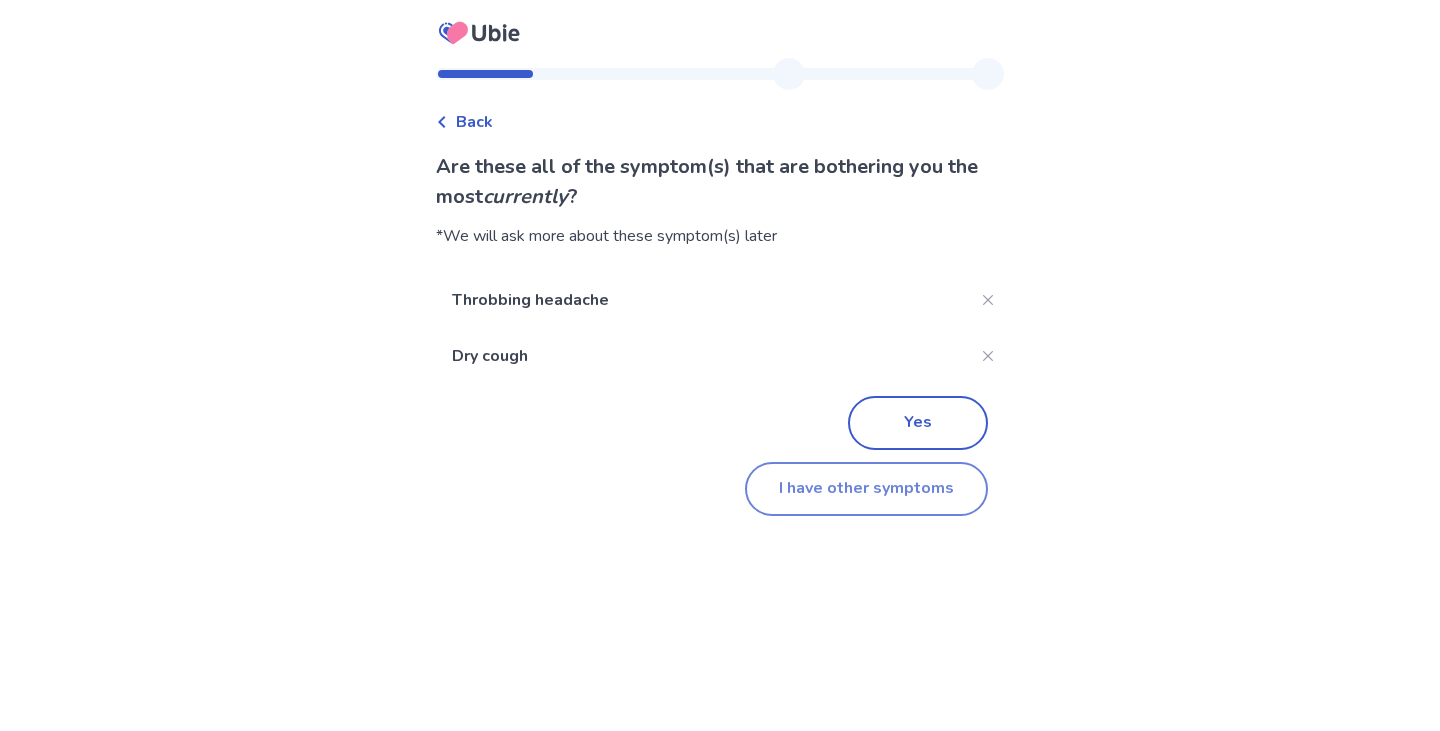 click on "I have other symptoms" 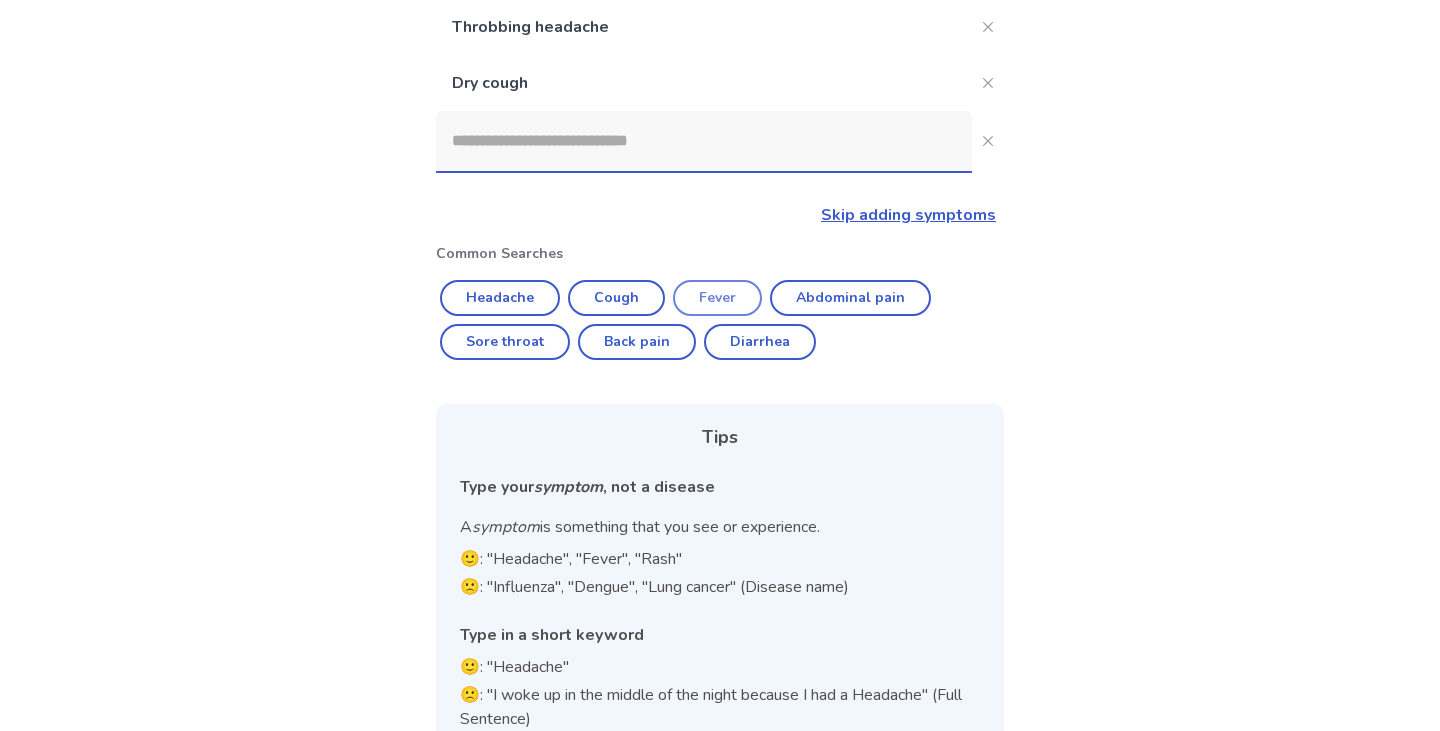 click on "Fever" 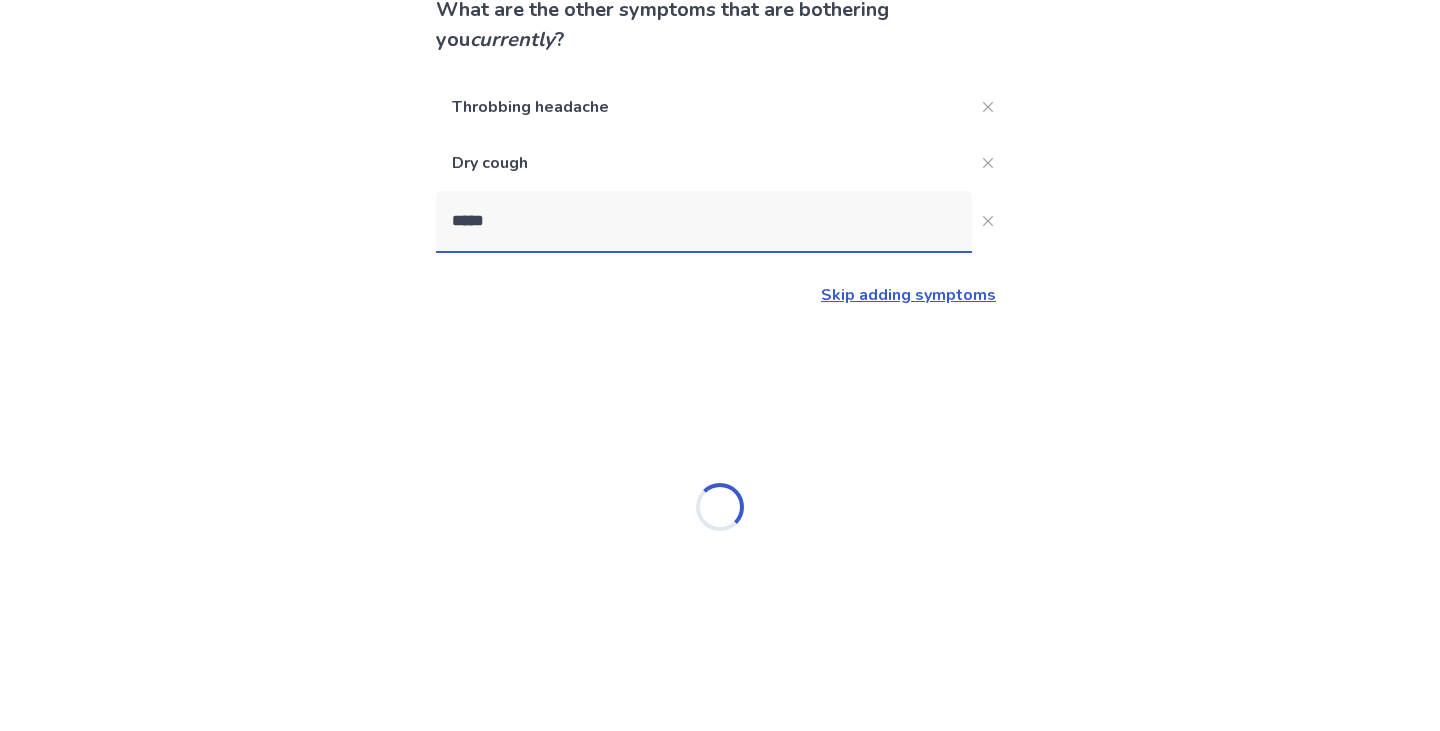 scroll, scrollTop: 237, scrollLeft: 0, axis: vertical 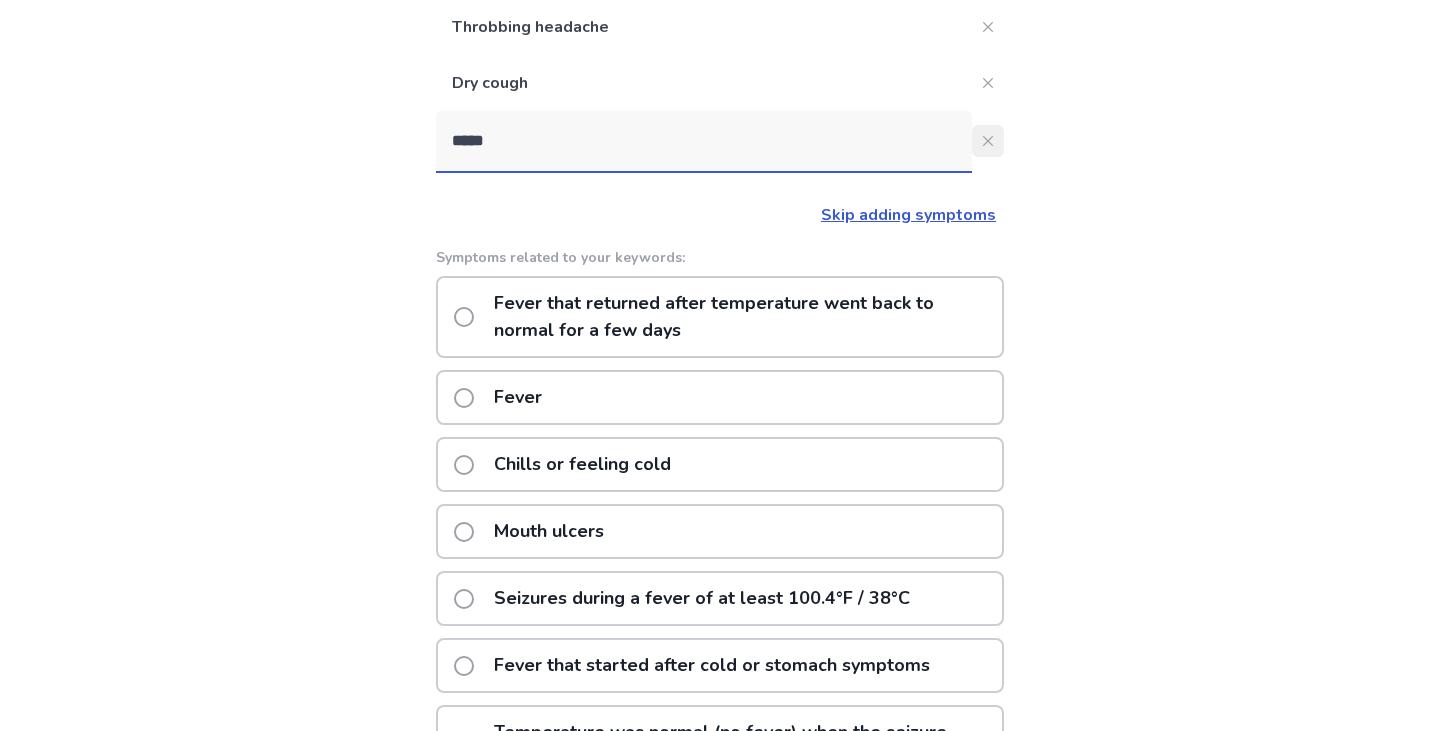 click on "*****" 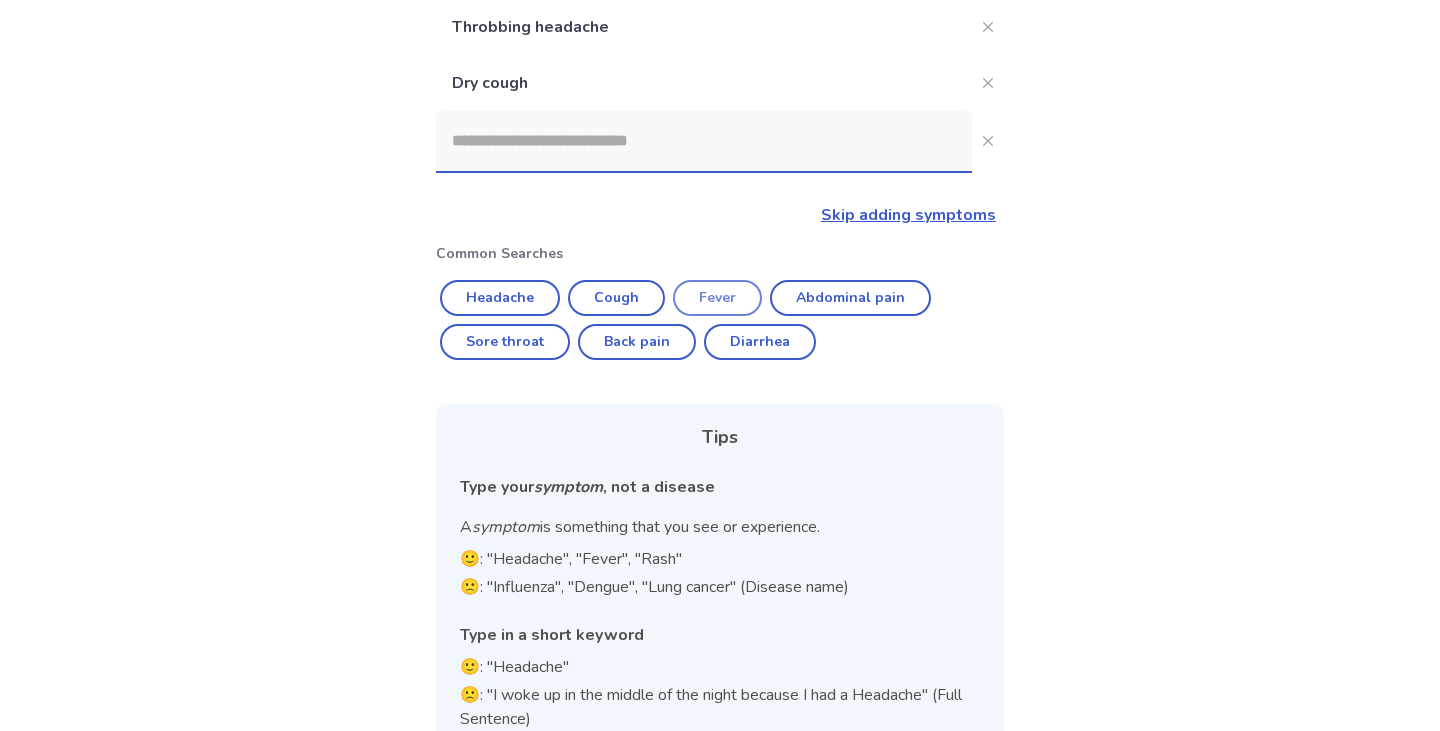 click on "Fever" 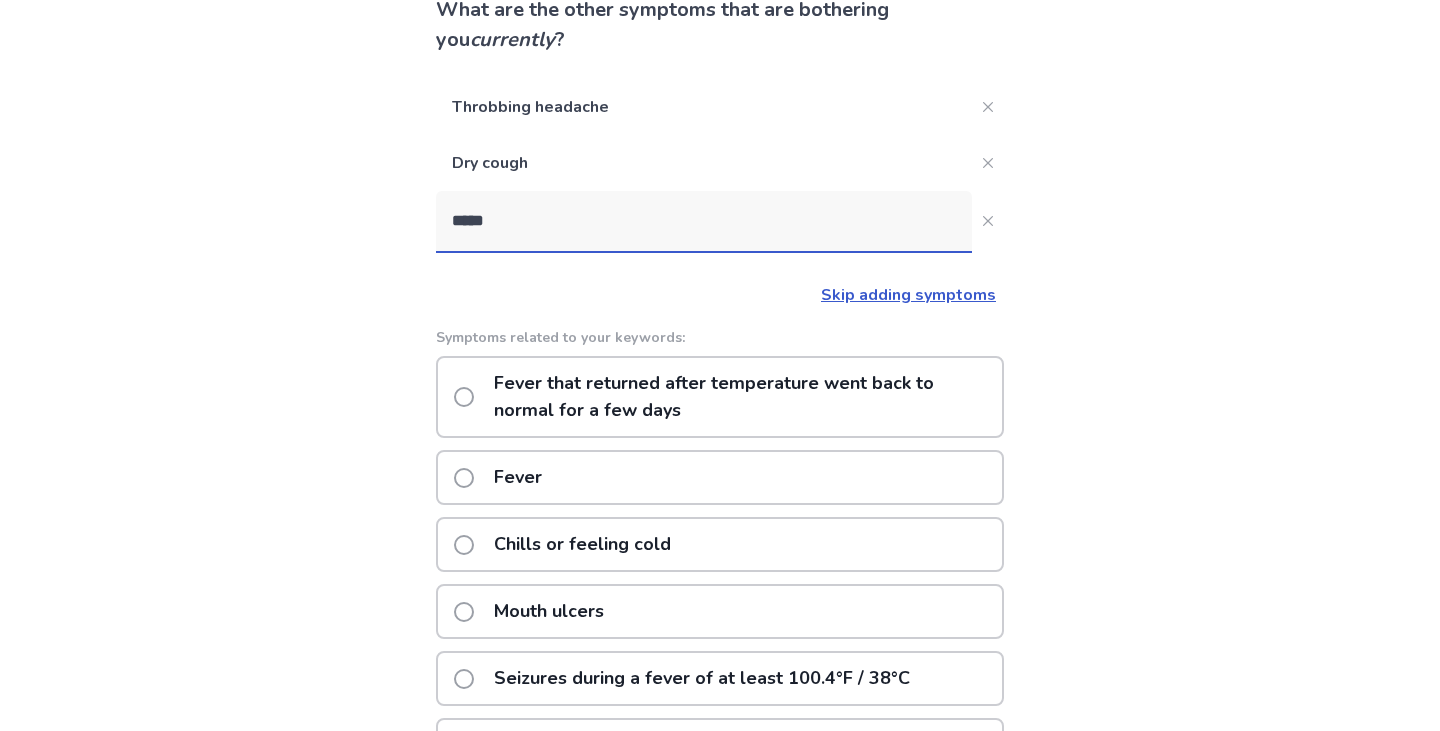 scroll, scrollTop: 237, scrollLeft: 0, axis: vertical 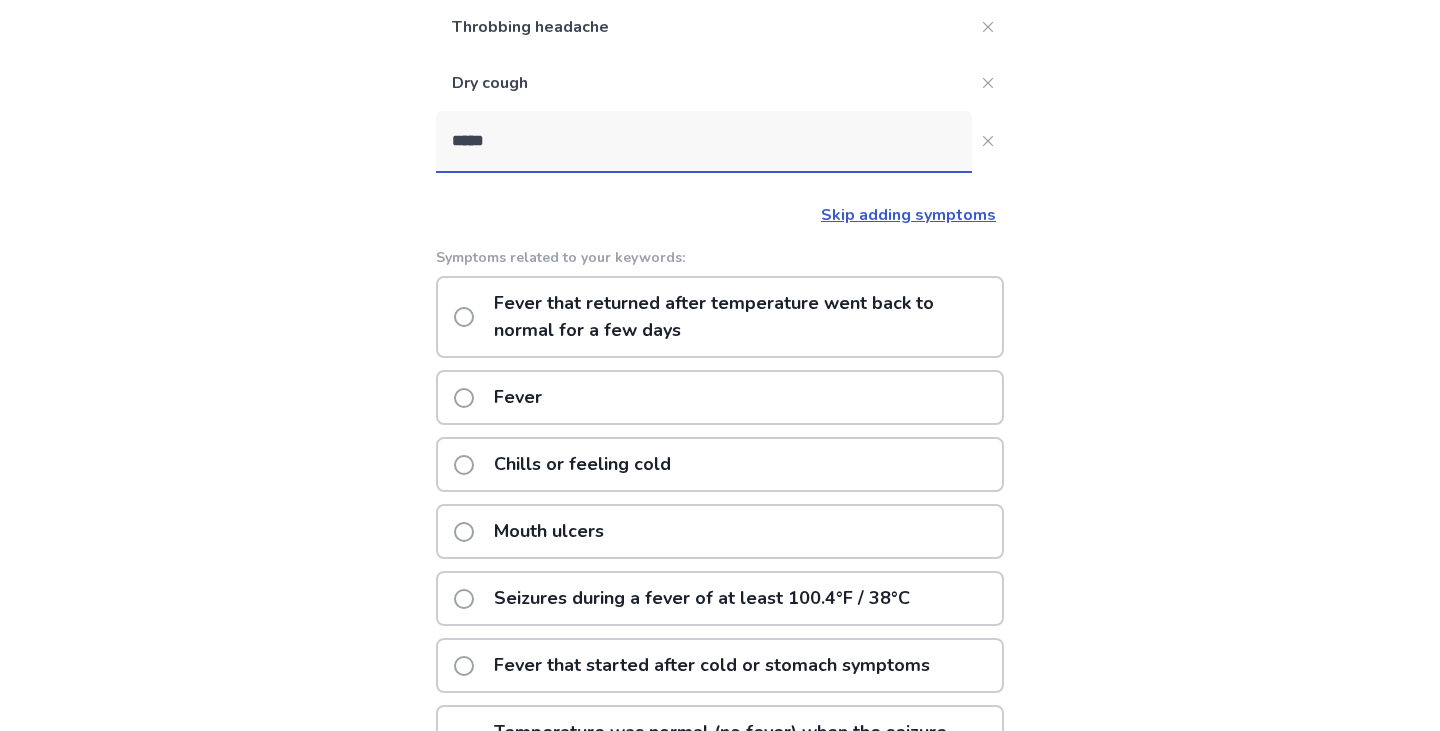 click on "Chills or feeling cold" 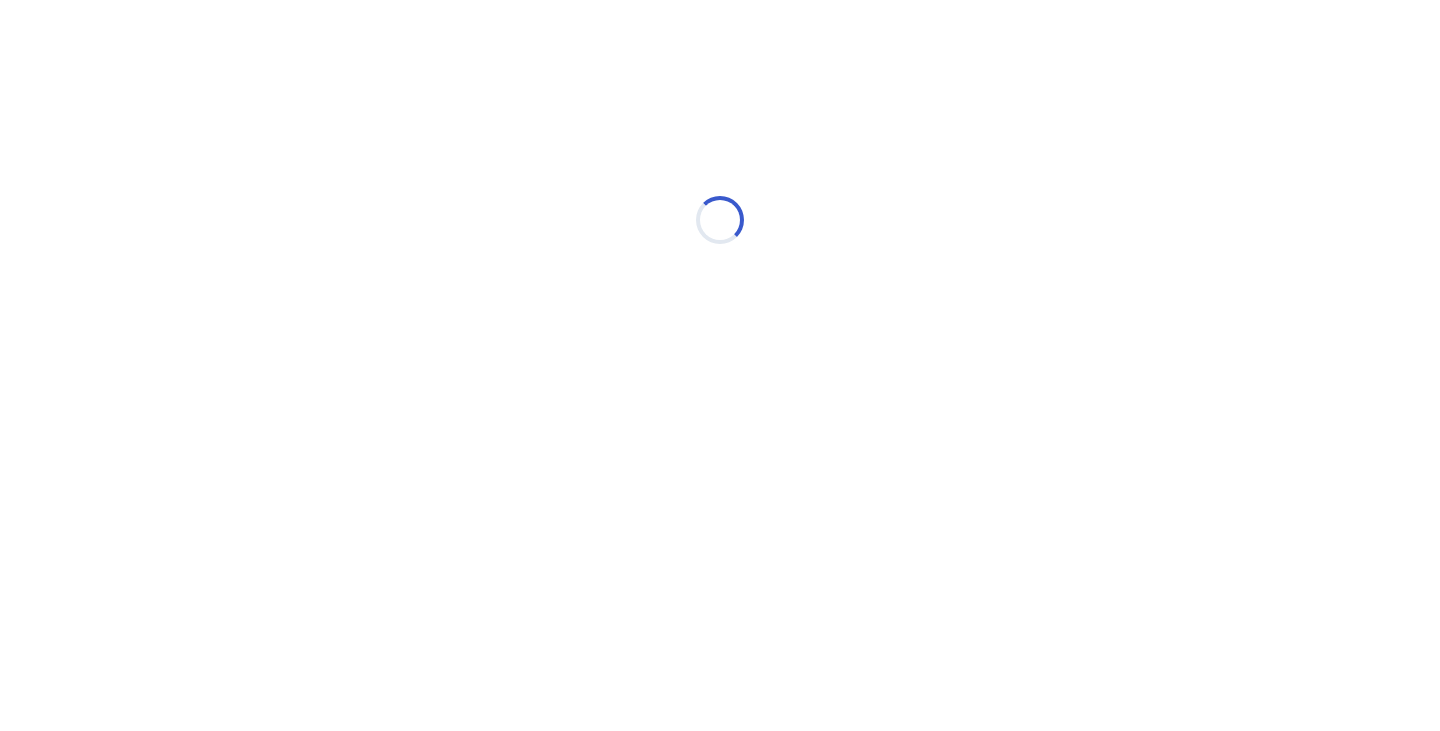 scroll, scrollTop: 0, scrollLeft: 0, axis: both 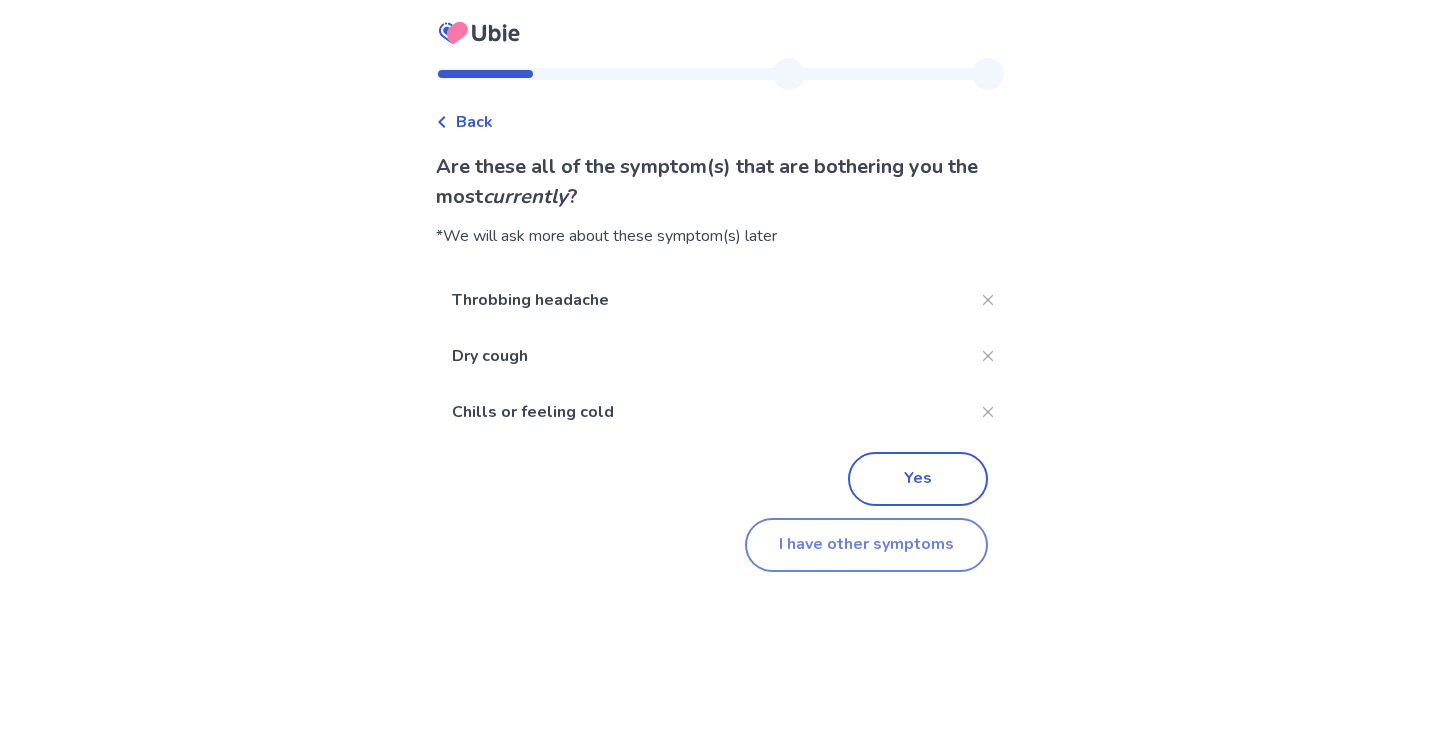 click on "I have other symptoms" 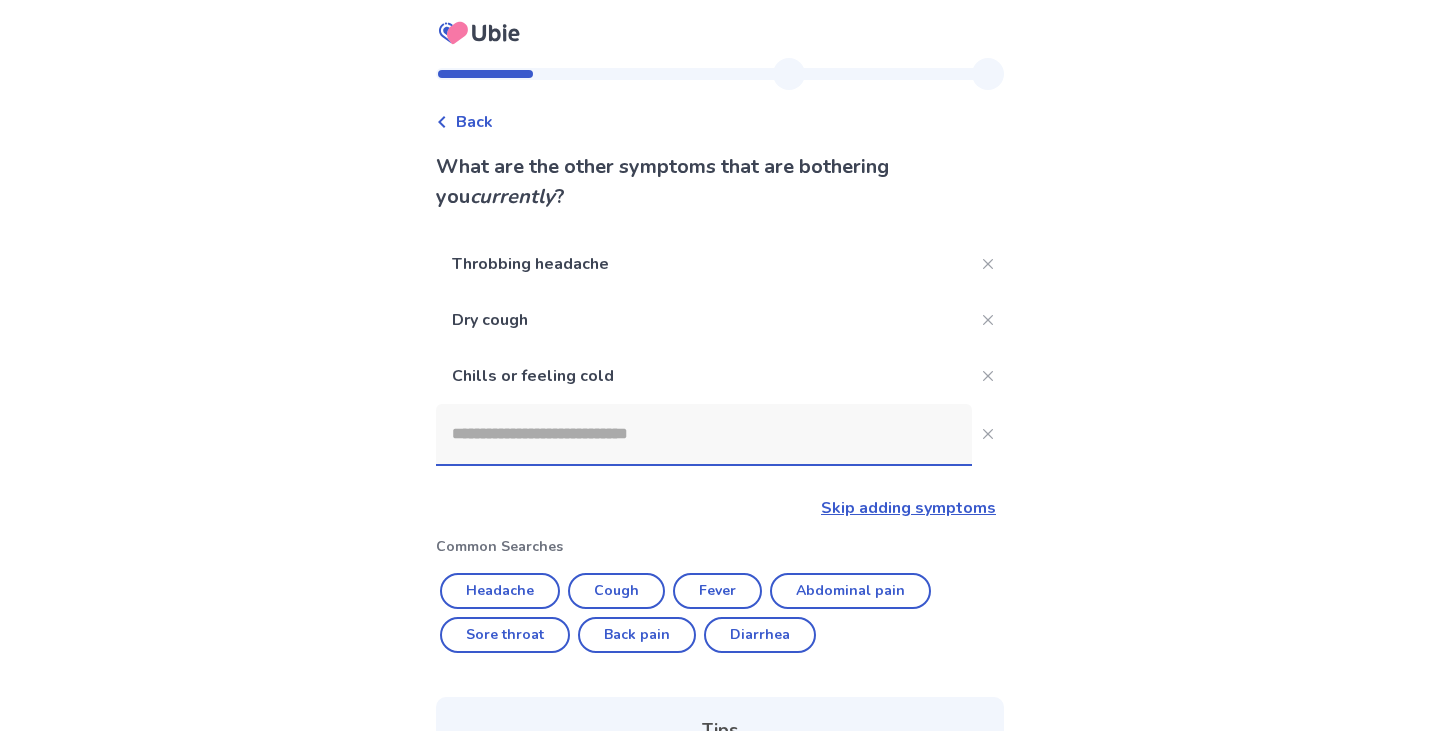 scroll, scrollTop: 237, scrollLeft: 0, axis: vertical 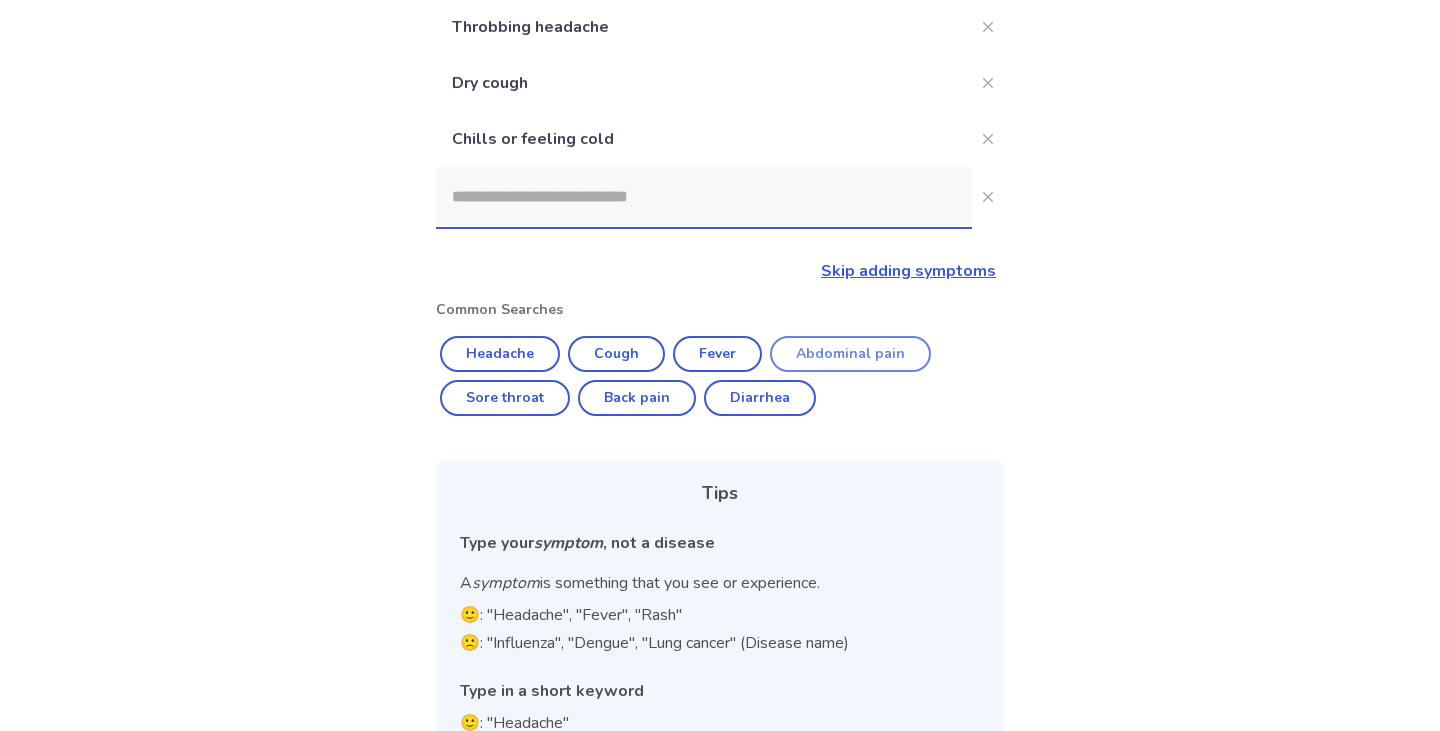 click on "Abdominal pain" 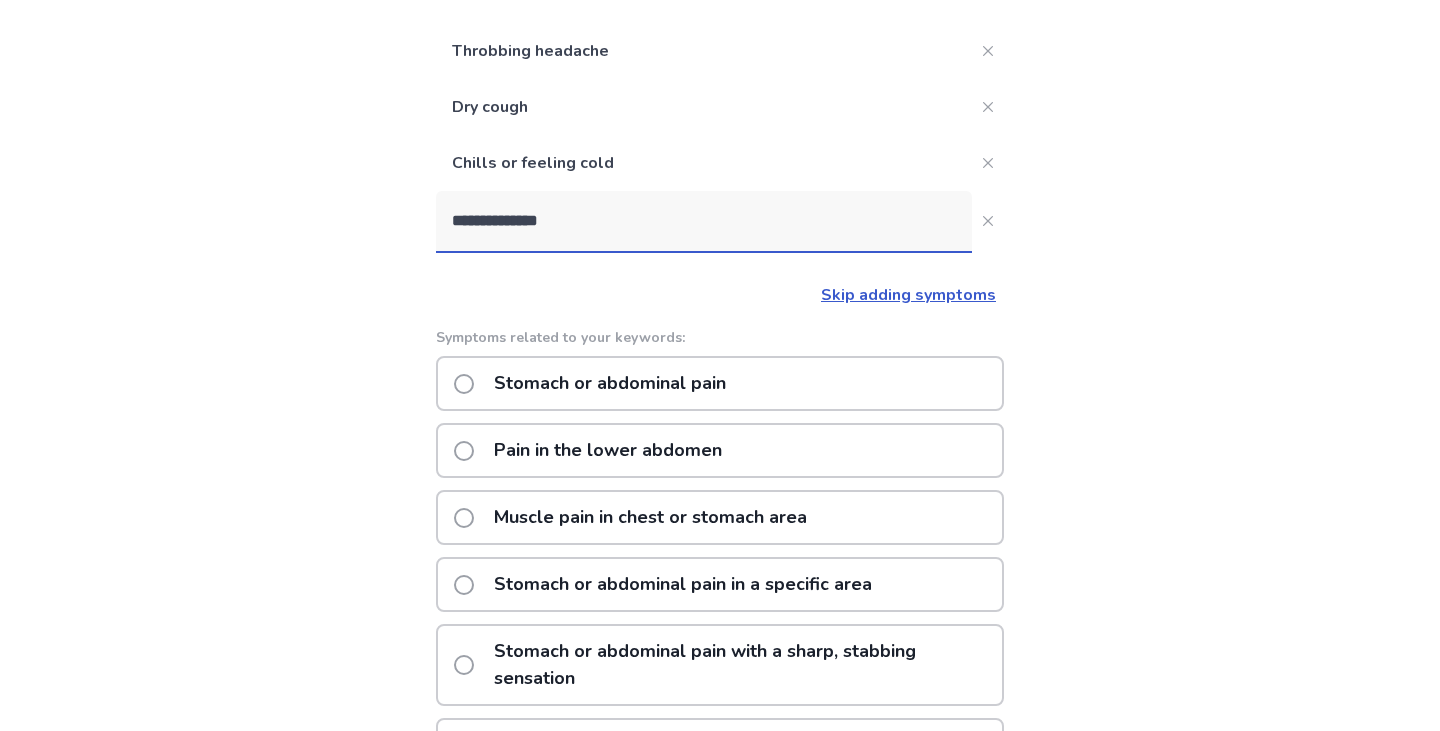 scroll, scrollTop: 237, scrollLeft: 0, axis: vertical 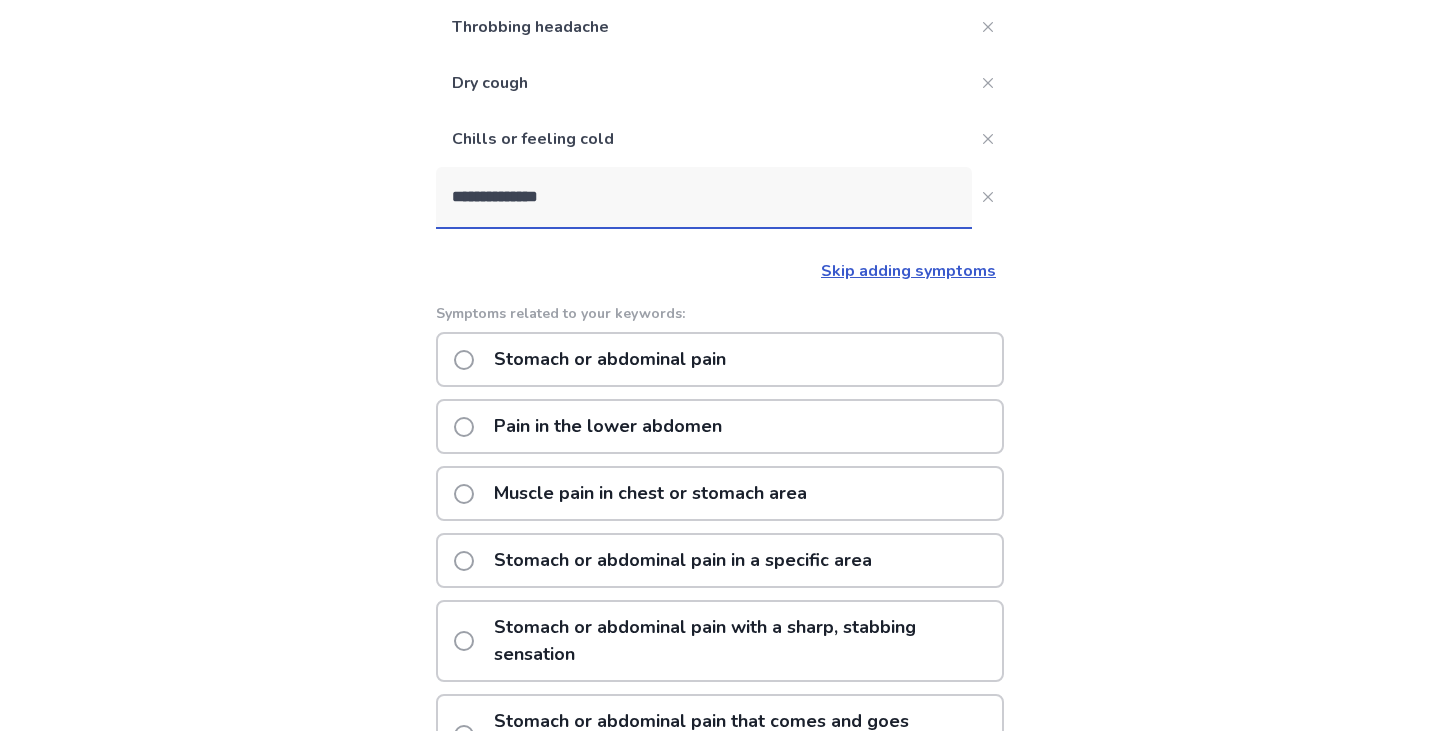 click on "Skip adding symptoms" 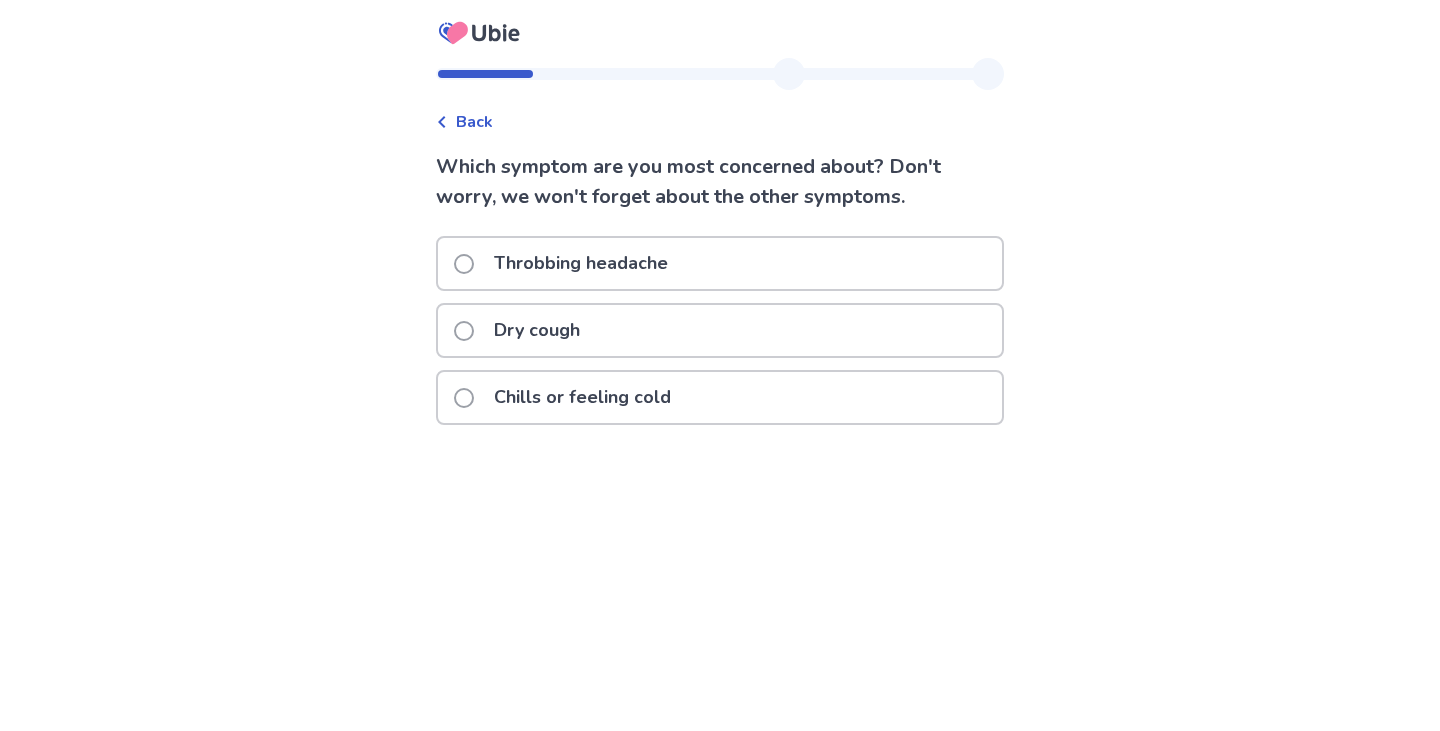 click on "Back Which symptom are you most concerned about? Don't worry, we won't forget about the other symptoms. Throbbing headache Dry cough Chills or feeling cold" at bounding box center [720, 259] 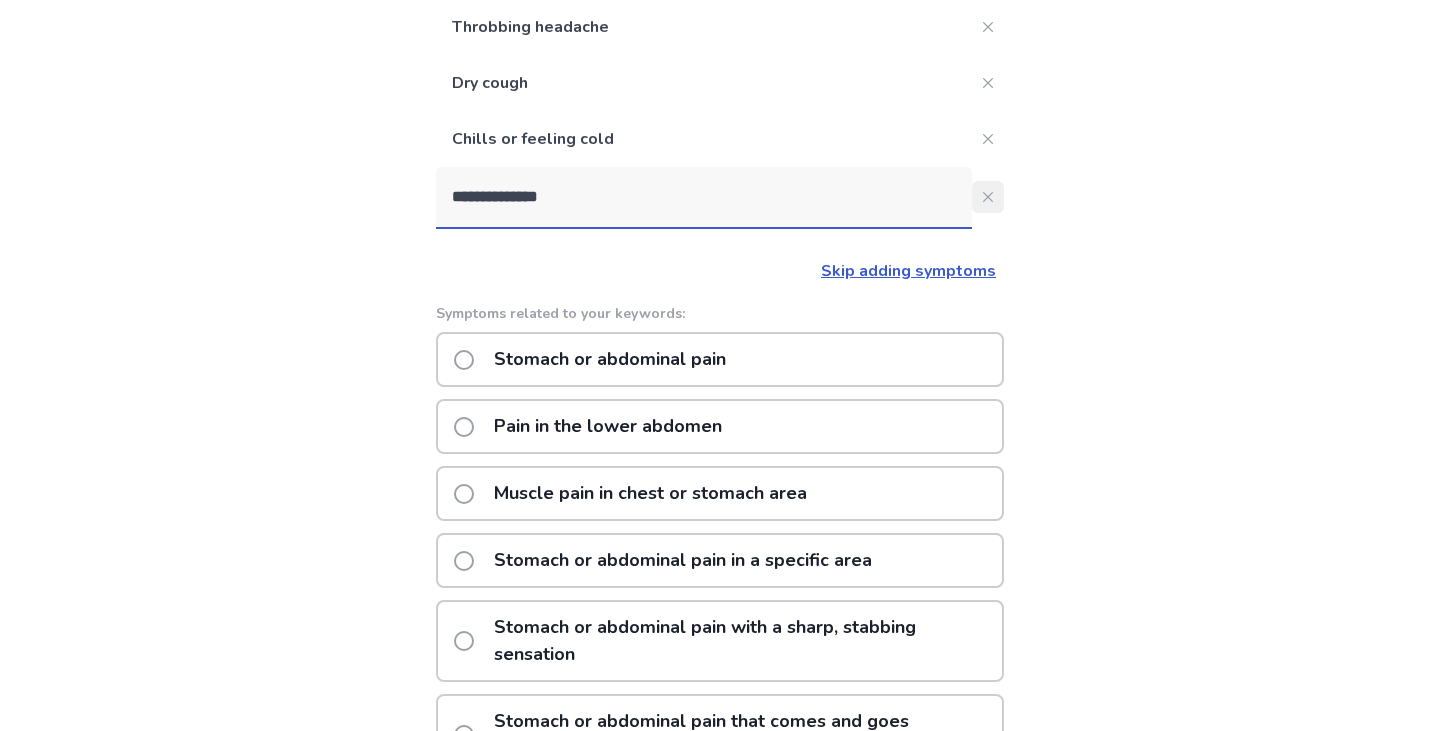 click 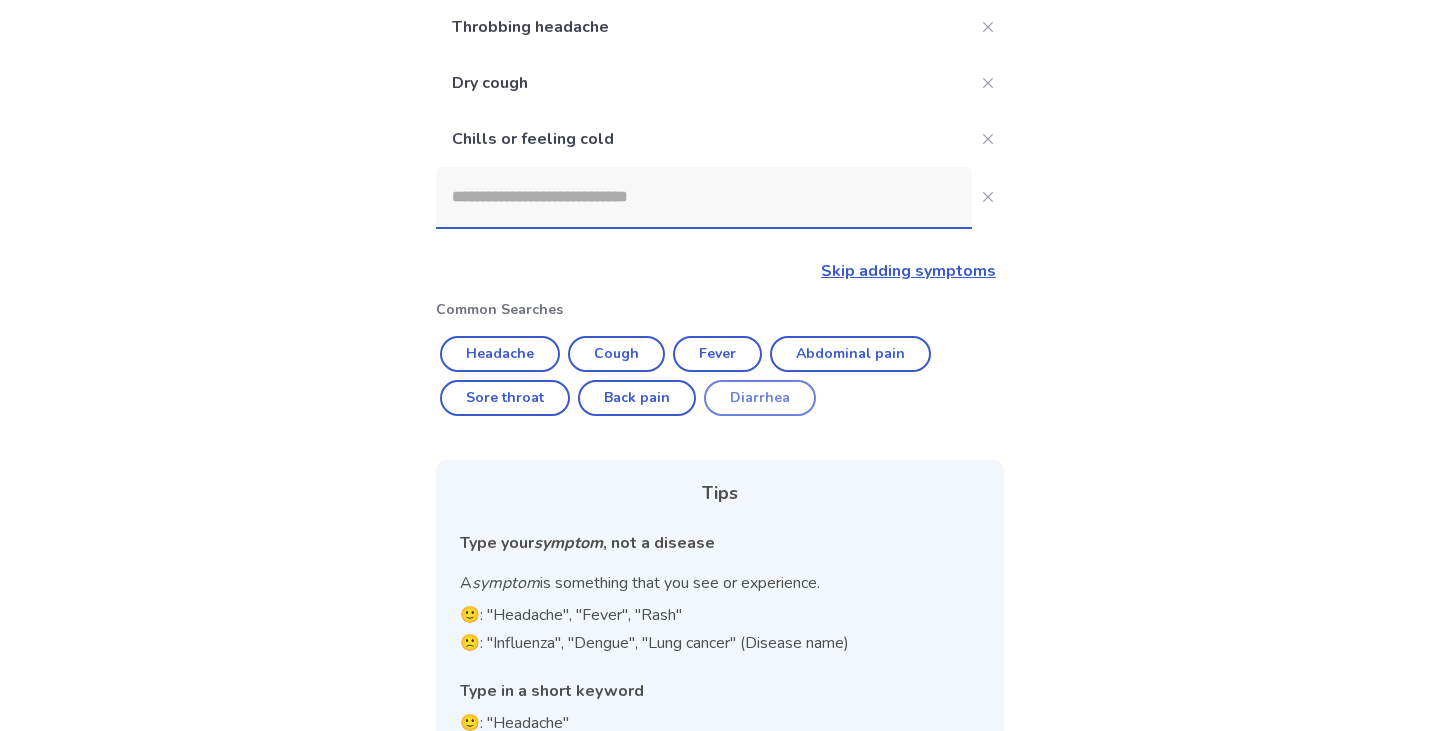 click on "Diarrhea" 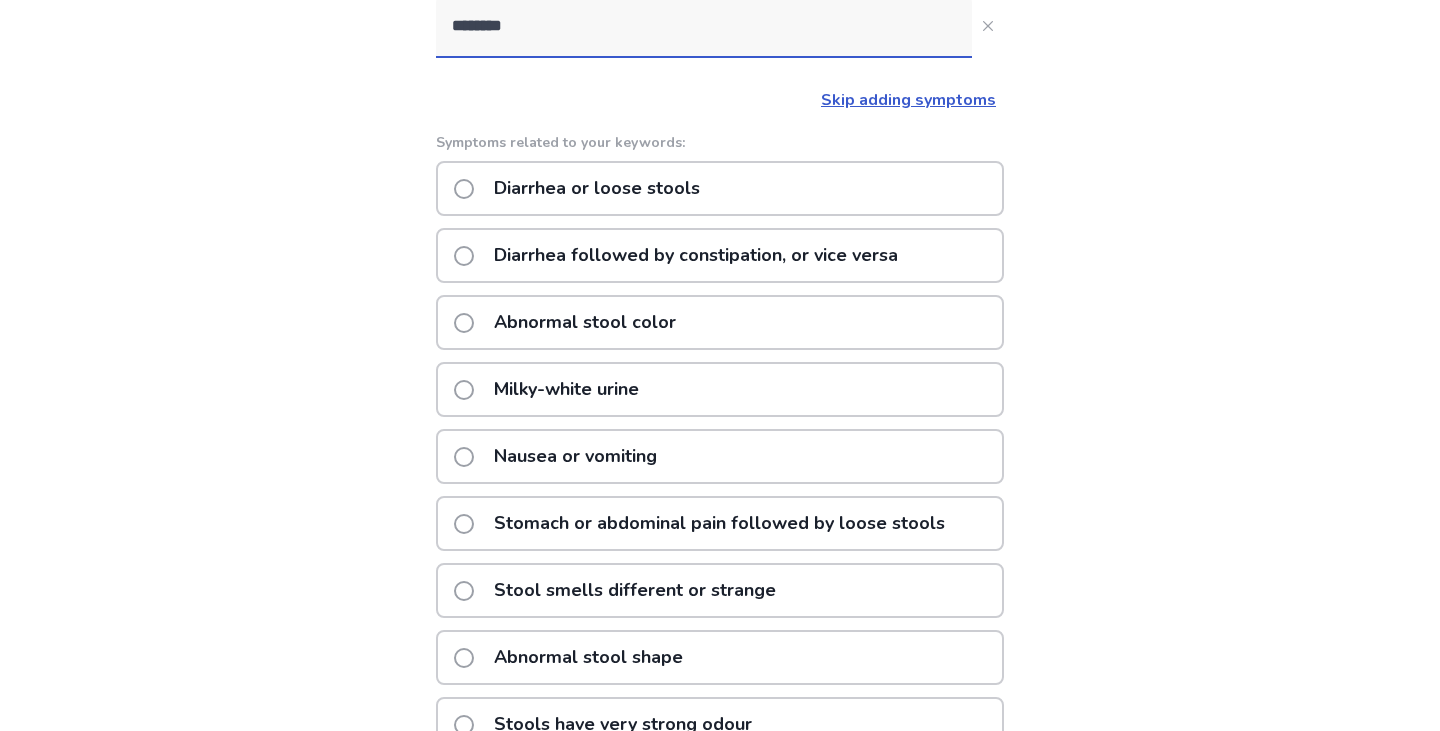 scroll, scrollTop: 396, scrollLeft: 0, axis: vertical 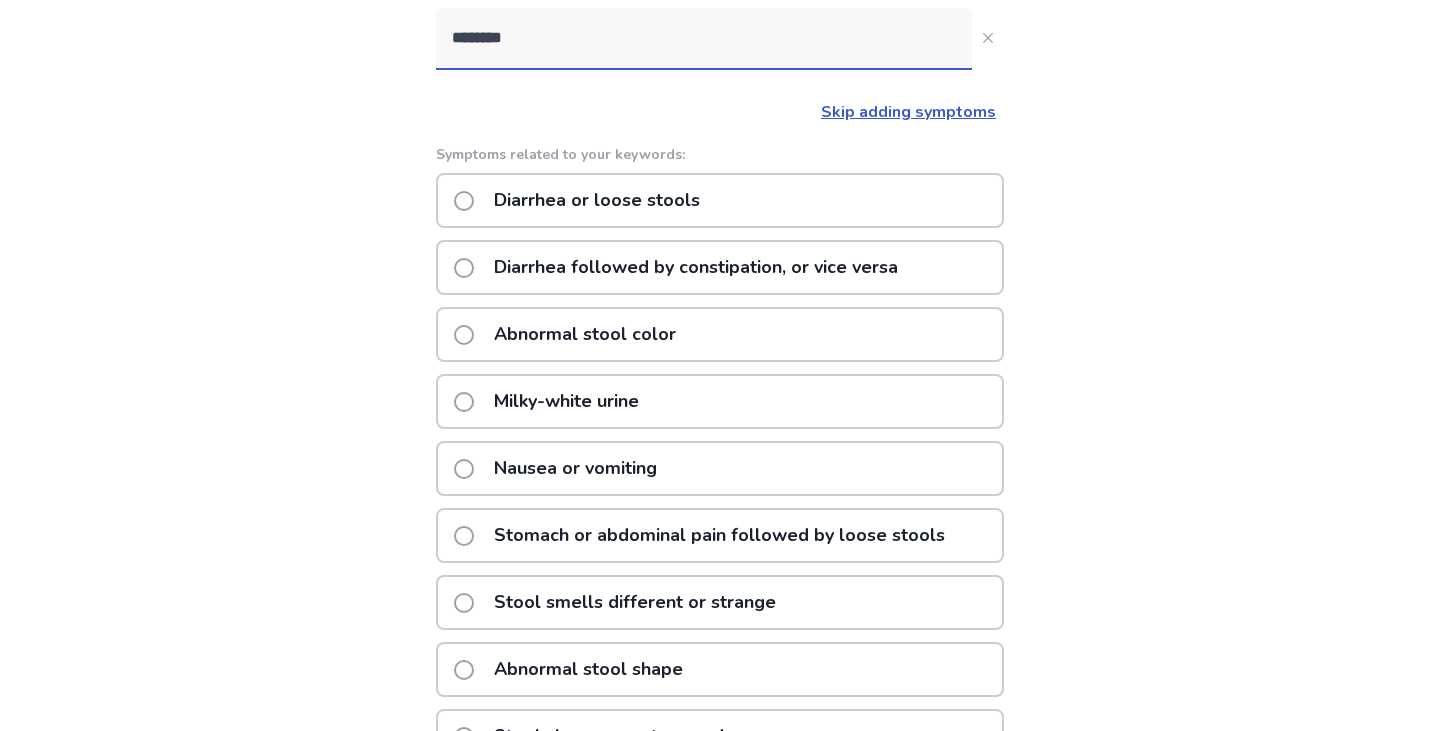 click on "Skip adding symptoms" 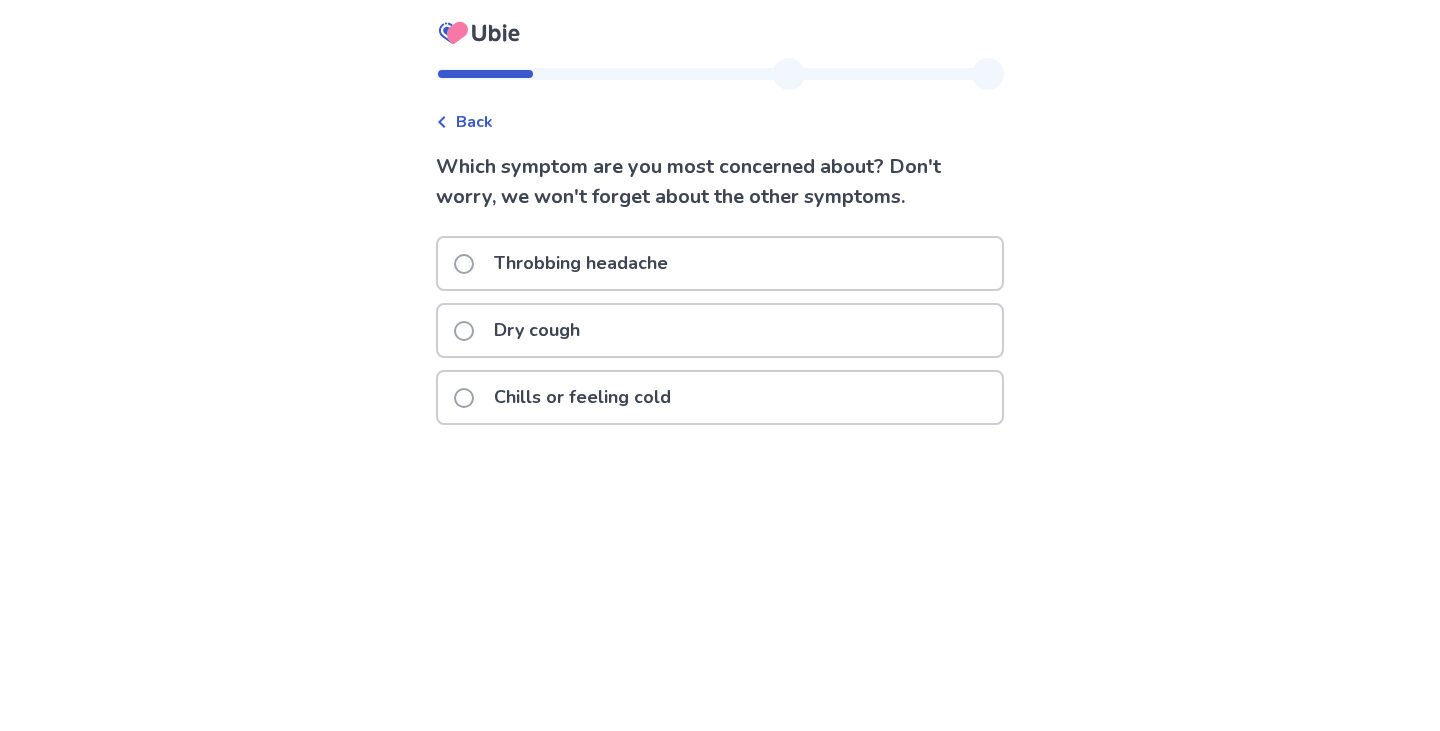 scroll, scrollTop: 0, scrollLeft: 0, axis: both 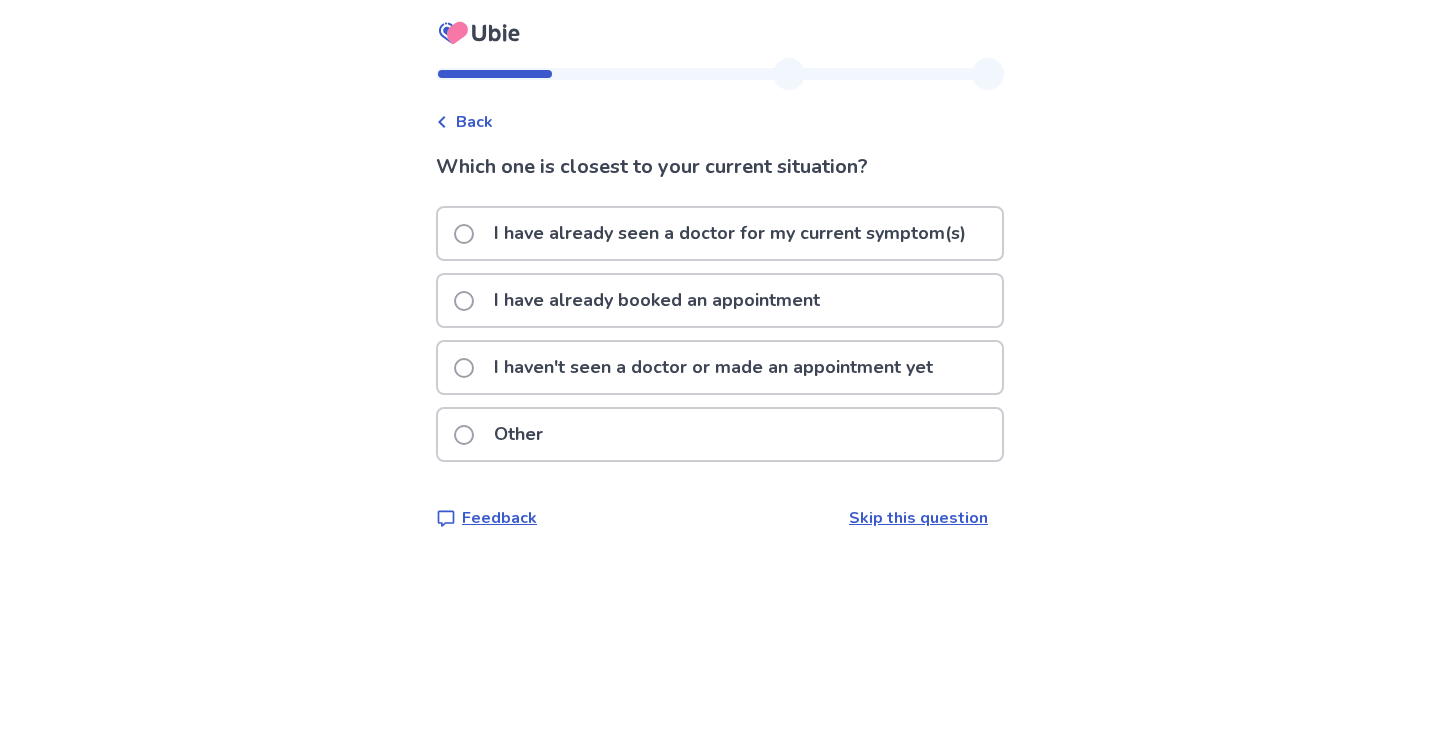 click on "I haven't seen a doctor or made an appointment yet" at bounding box center (713, 367) 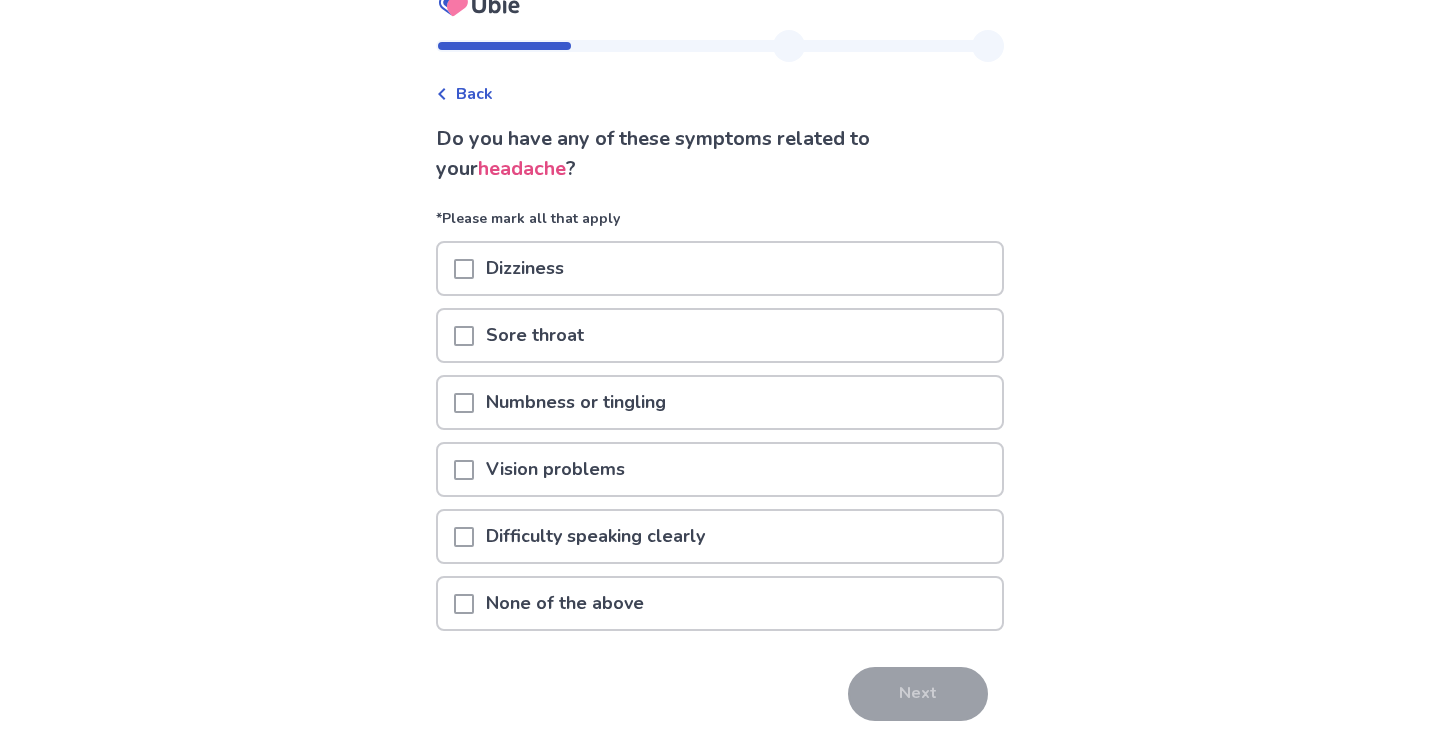 scroll, scrollTop: 31, scrollLeft: 0, axis: vertical 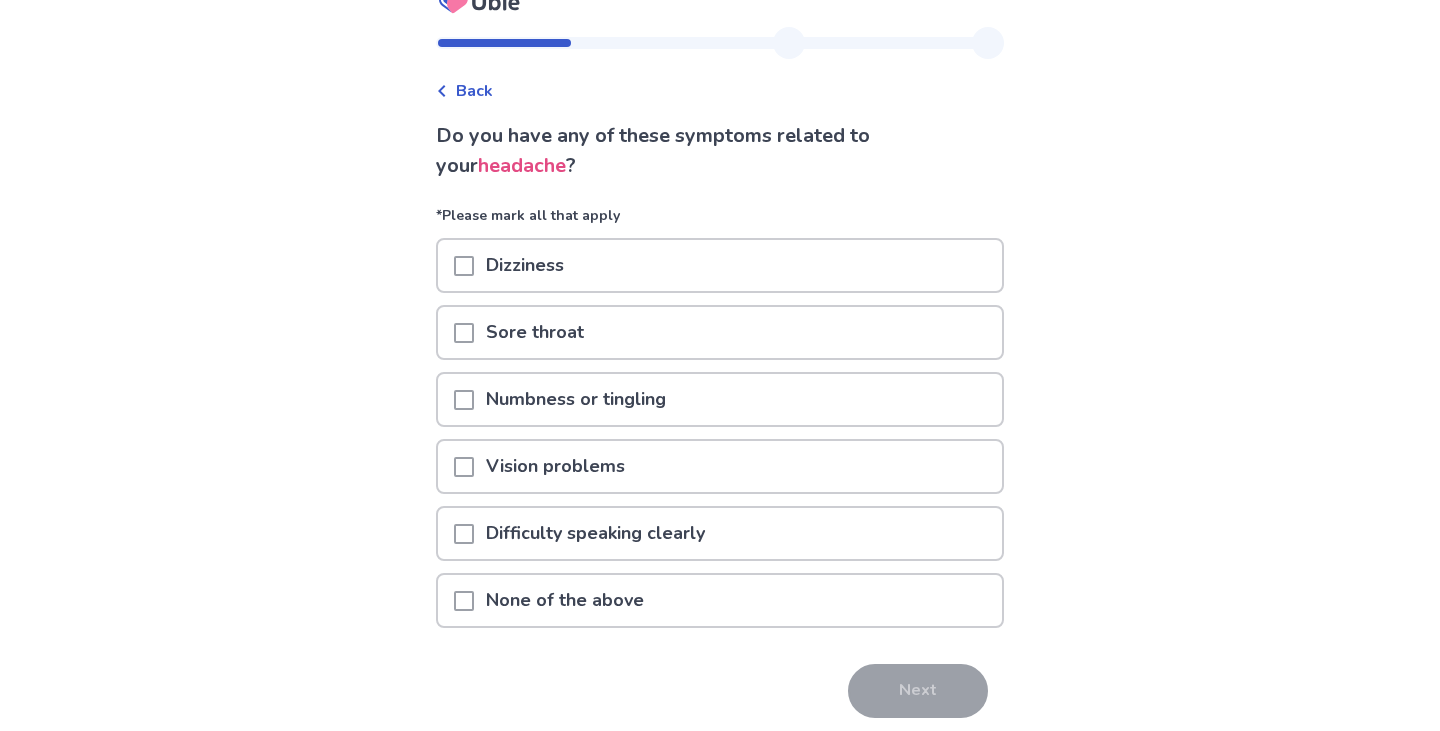 click on "Dizziness" at bounding box center [720, 265] 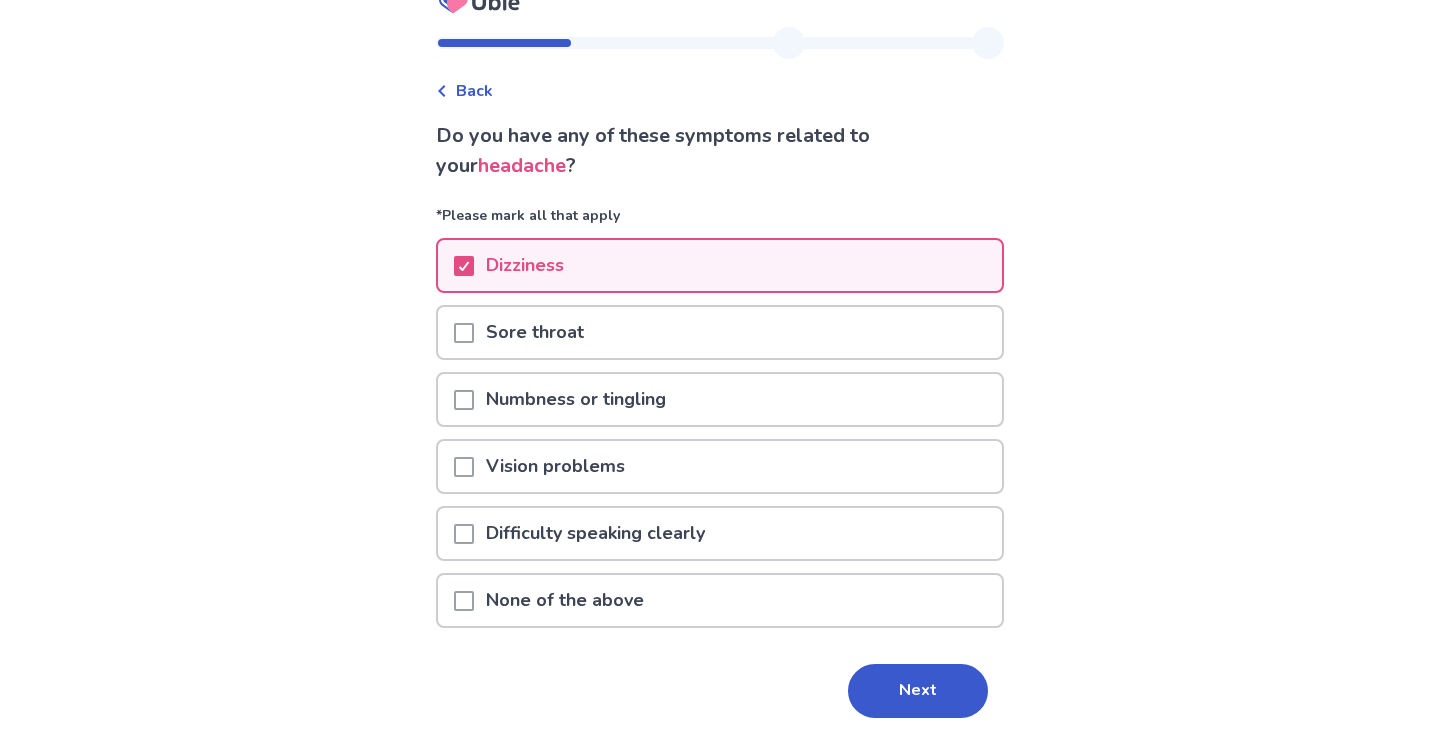 click on "Numbness or tingling" at bounding box center [576, 399] 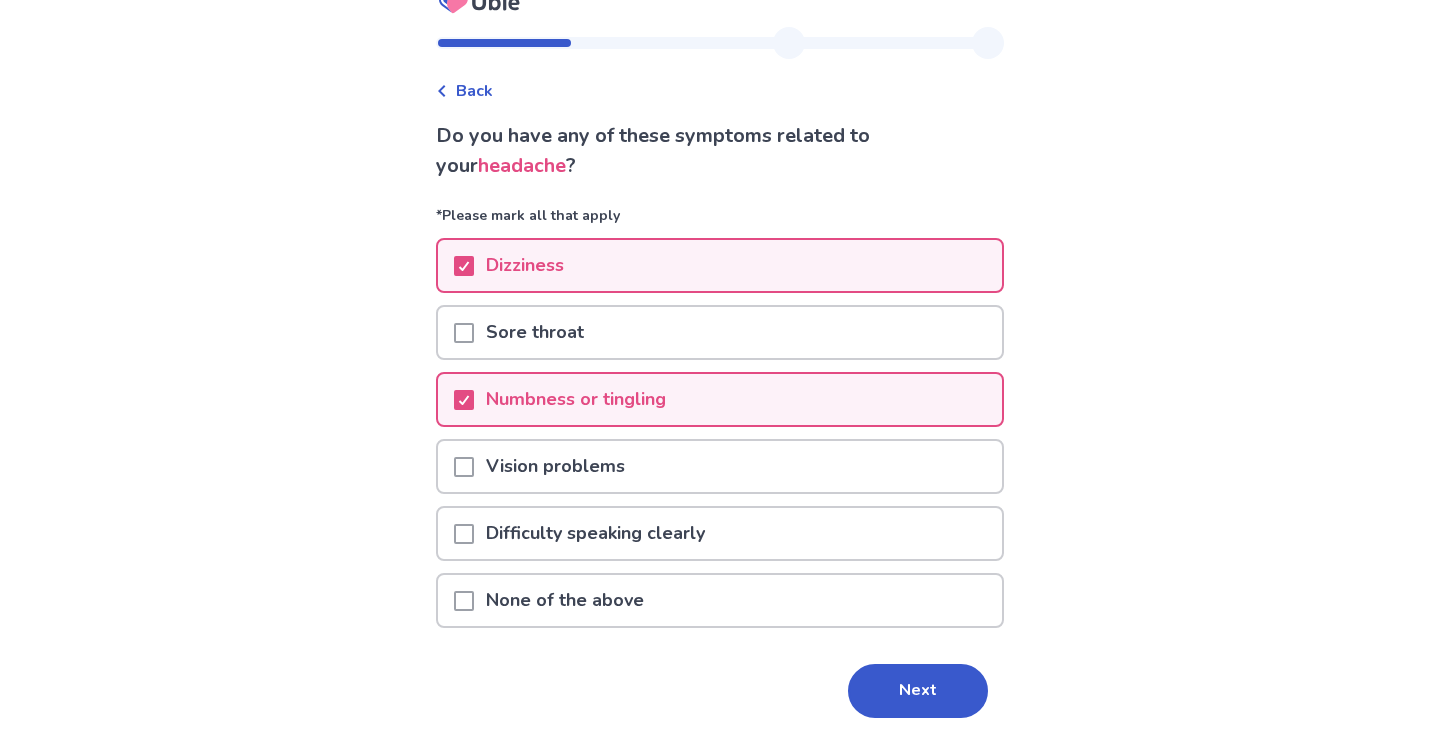 click on "Difficulty speaking clearly" at bounding box center (595, 533) 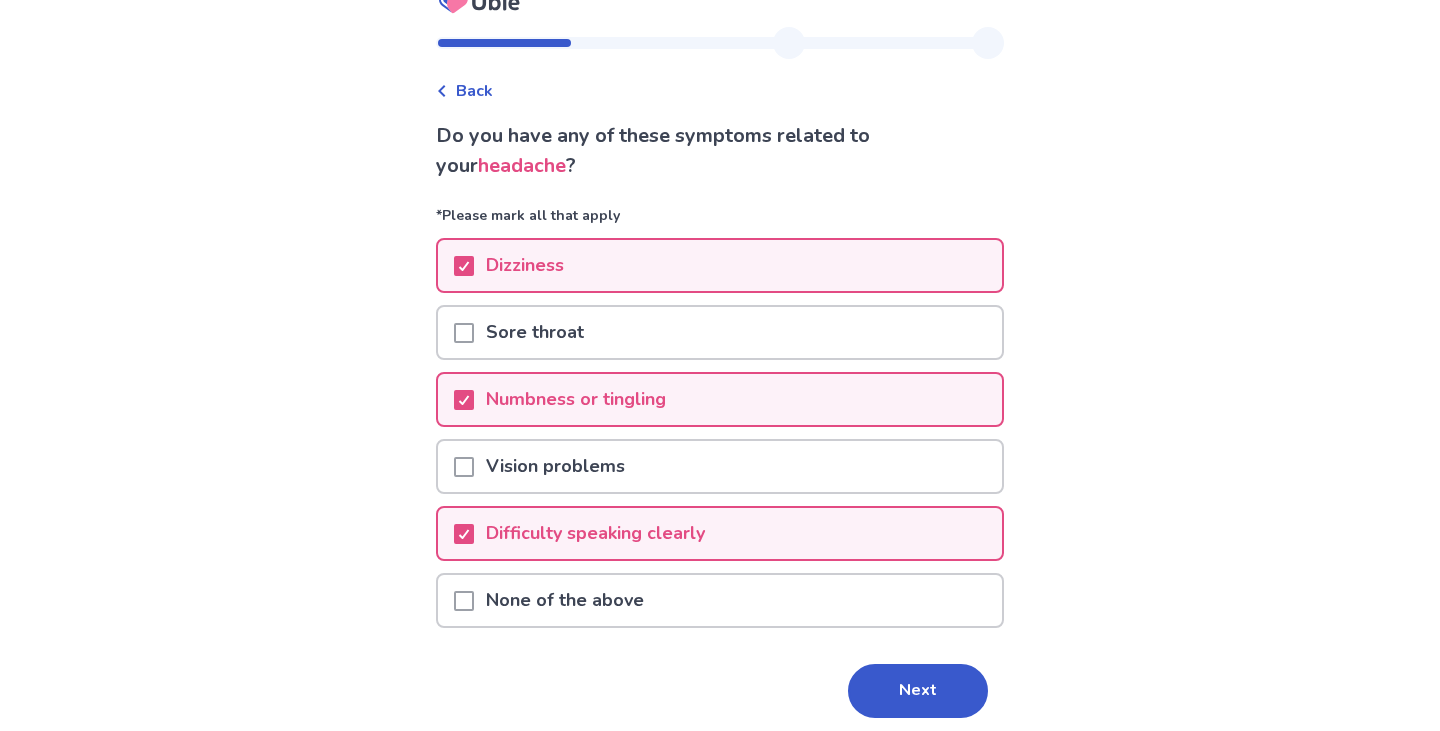 click on "Difficulty speaking clearly" at bounding box center [720, 533] 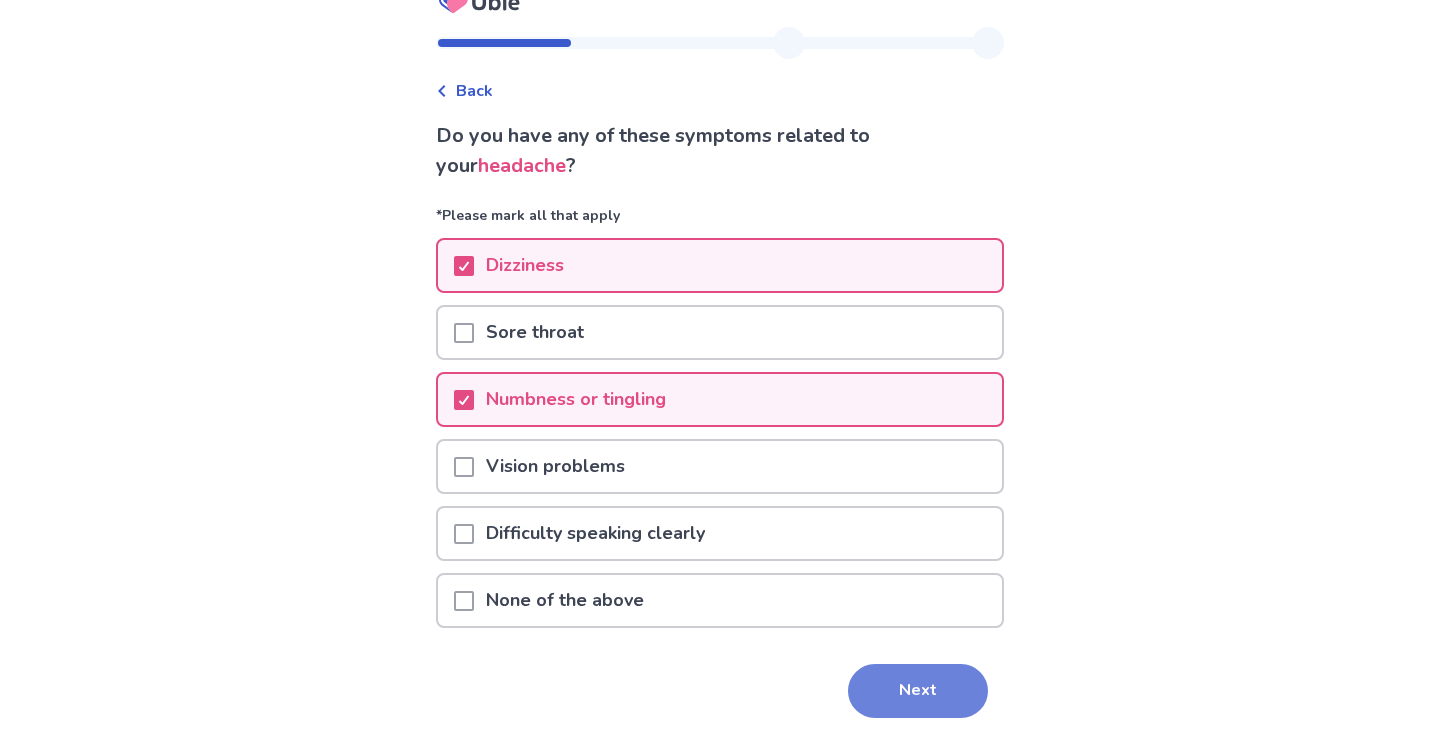 click on "Next" at bounding box center [918, 691] 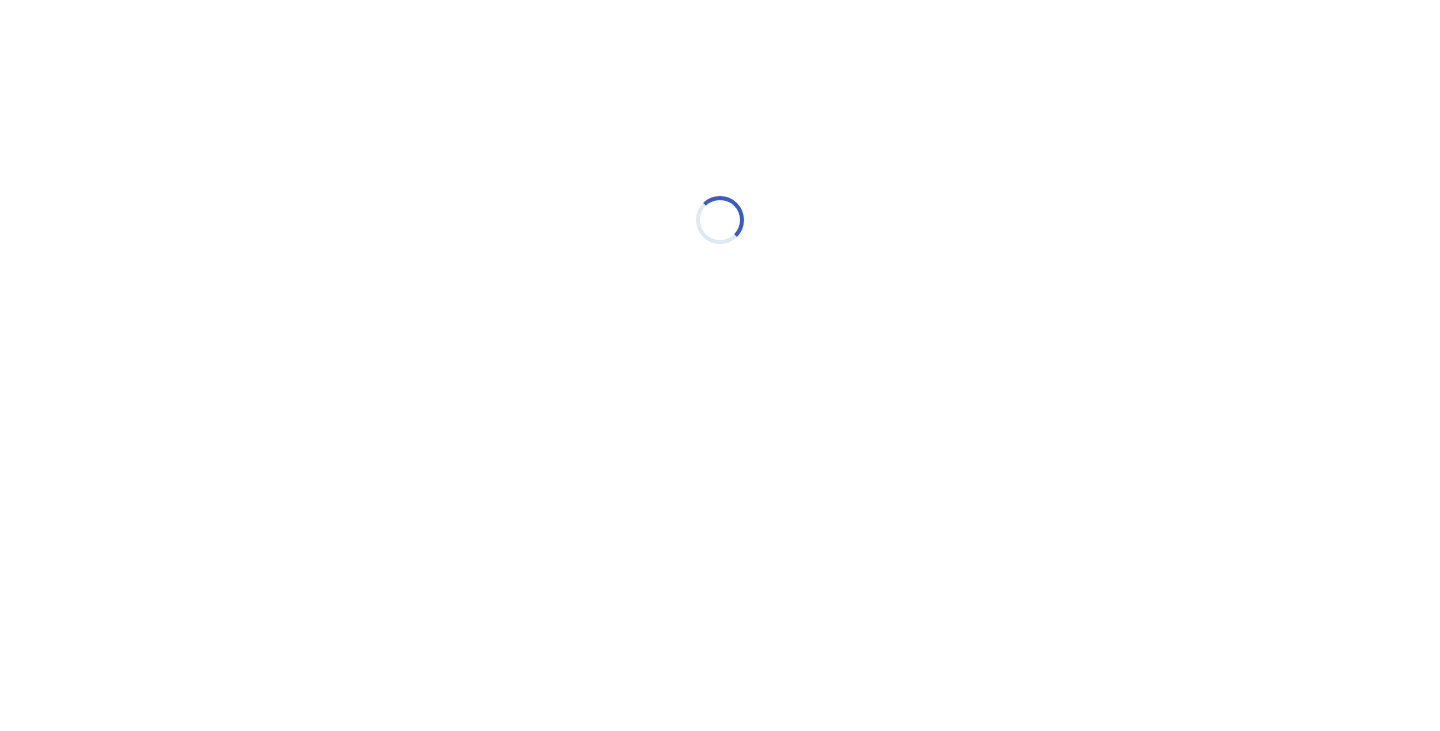 scroll, scrollTop: 0, scrollLeft: 0, axis: both 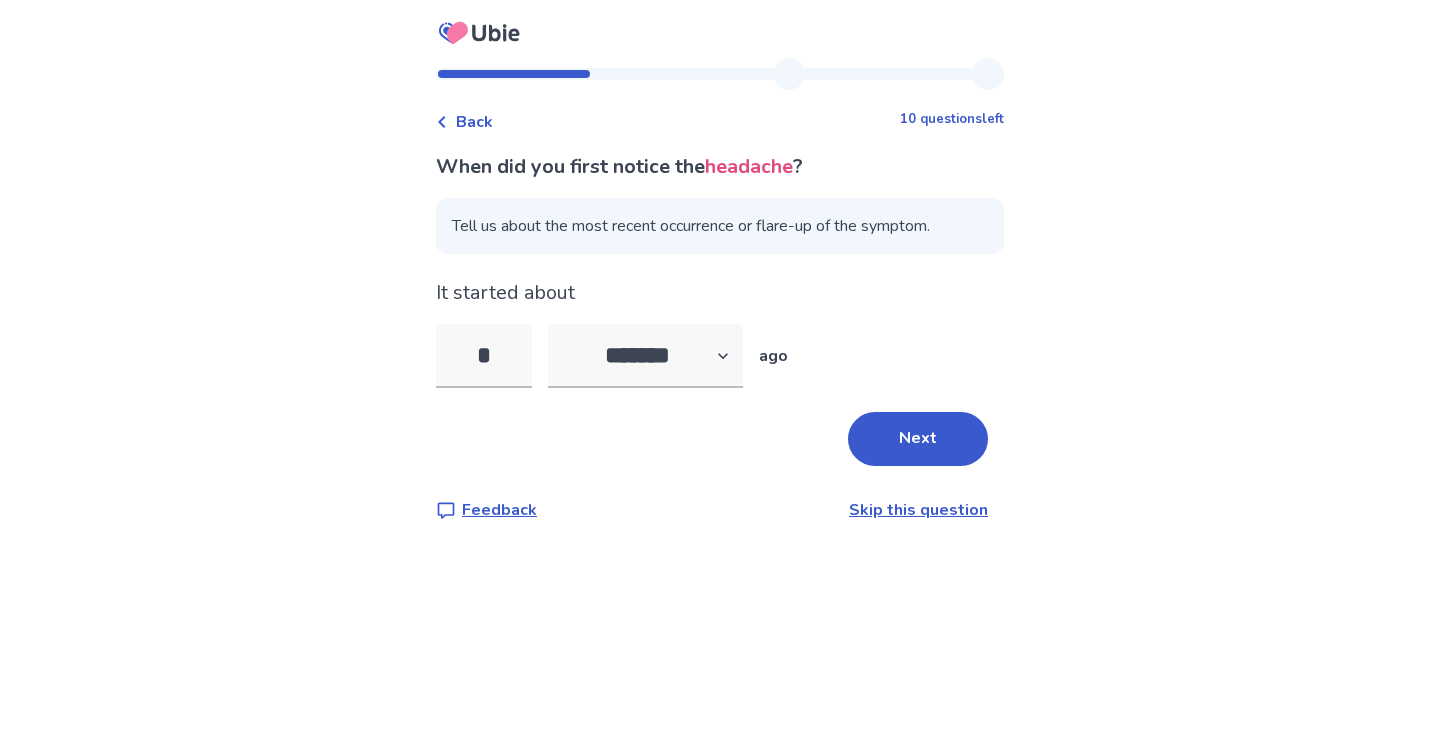 type on "*" 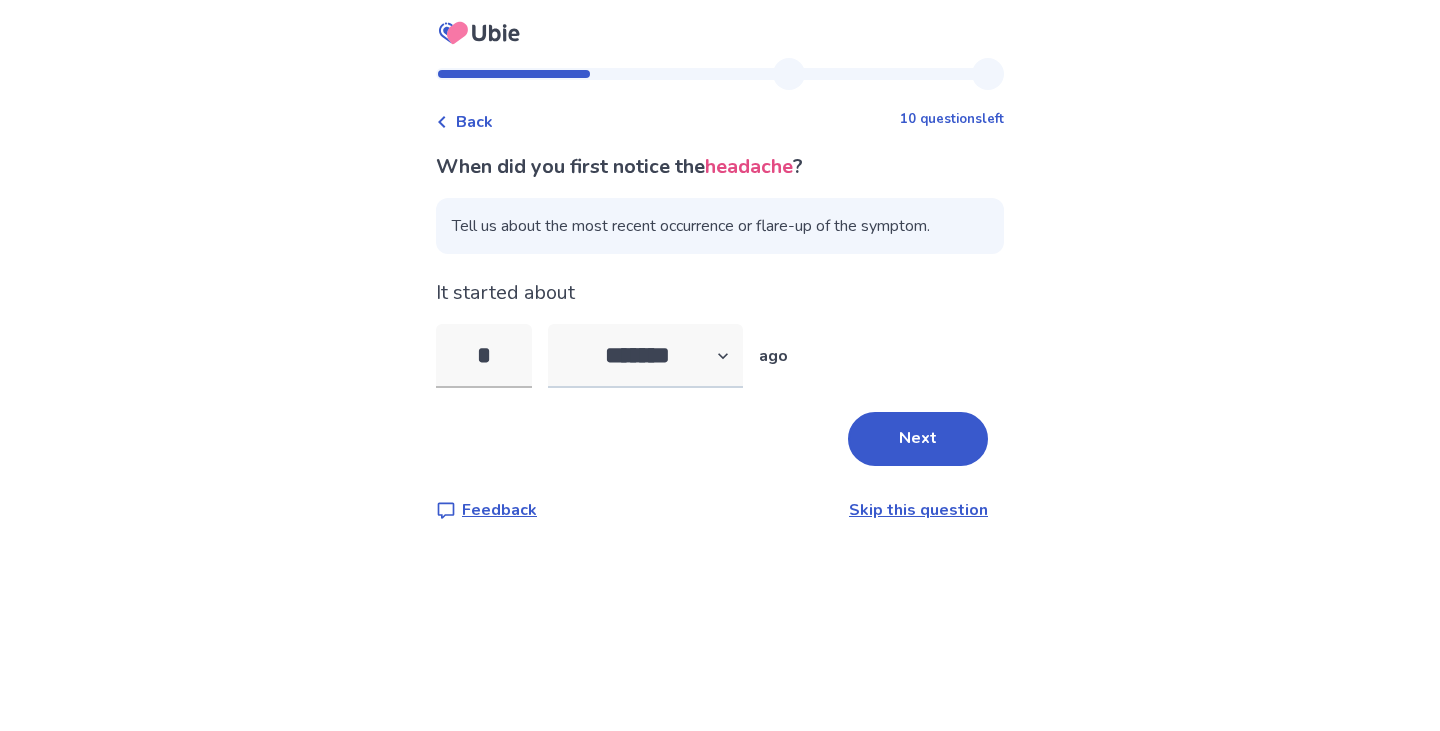 type on "*" 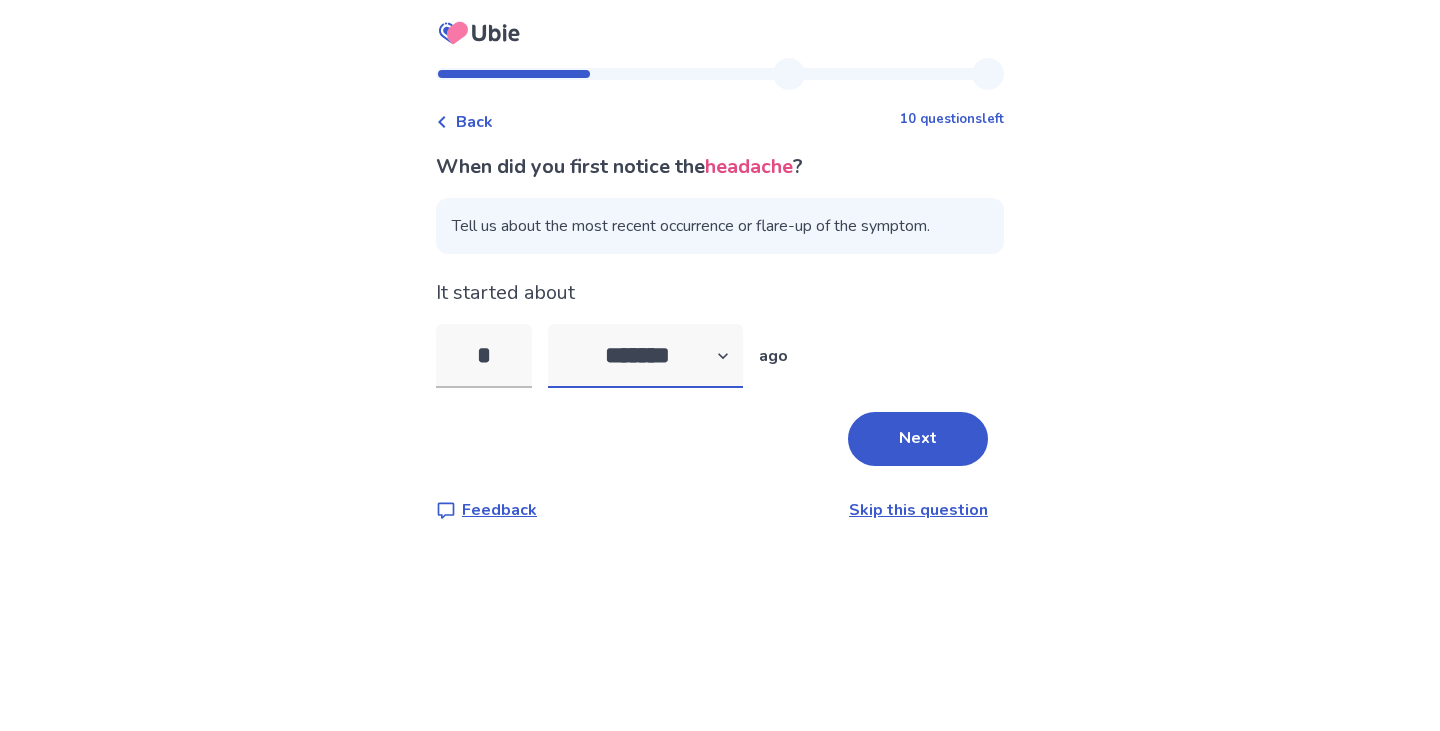 click on "******* ****** ******* ******** *******" at bounding box center [645, 356] 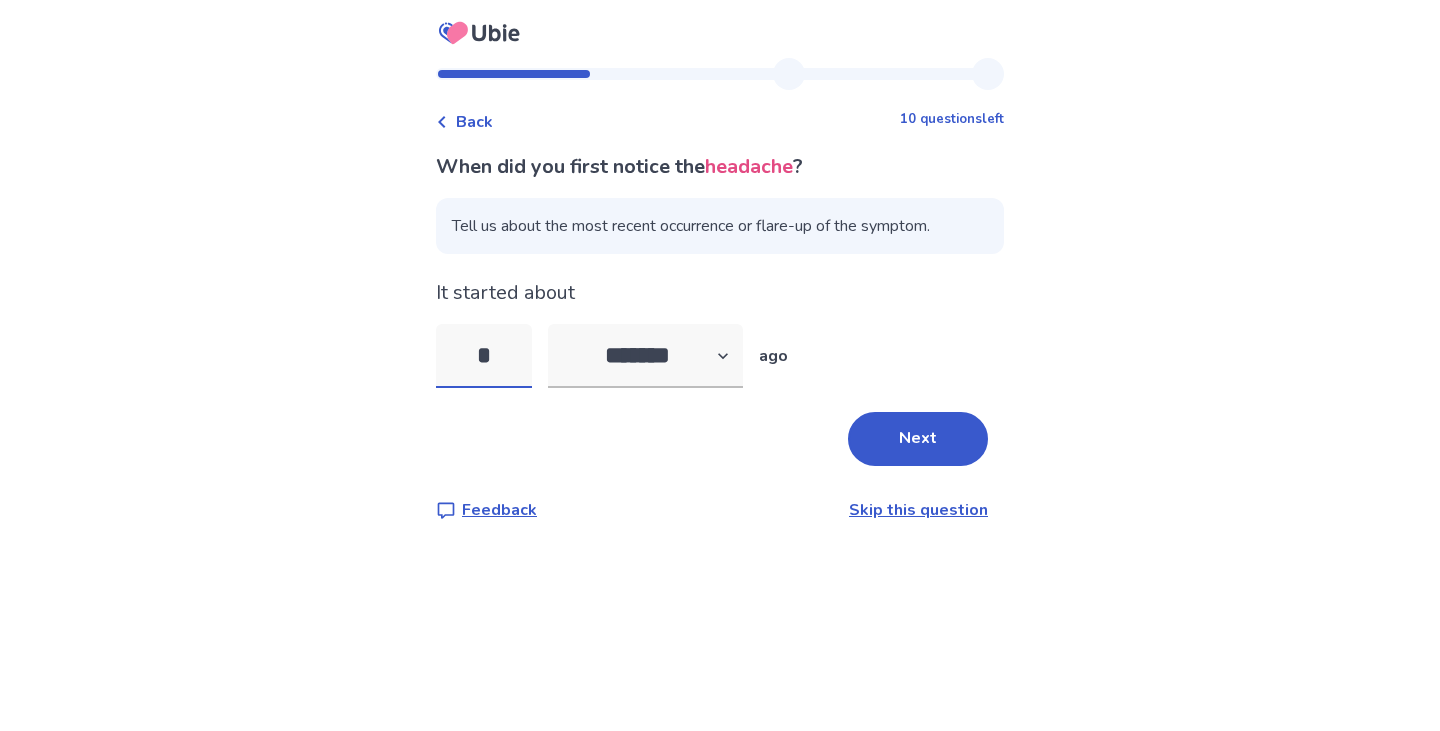 click on "*" at bounding box center [484, 356] 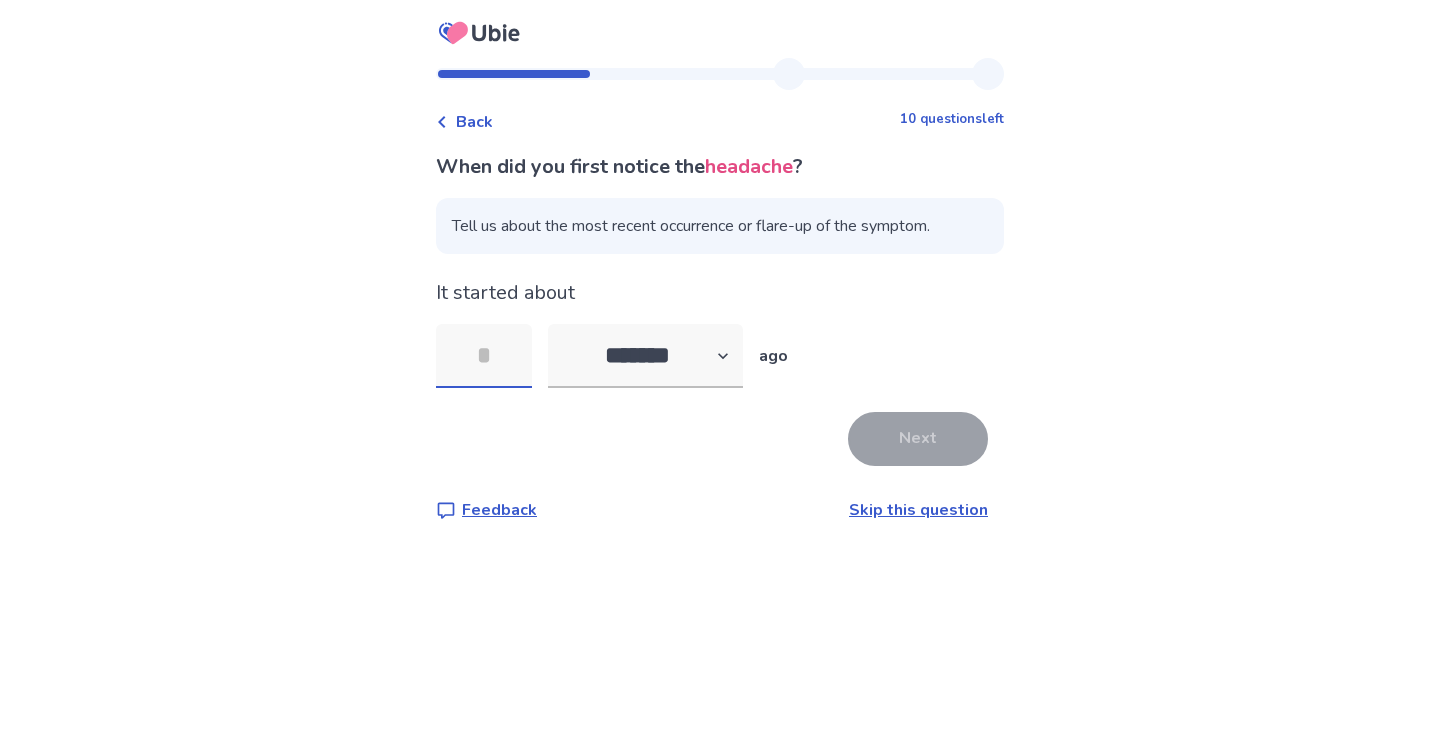 type on "*" 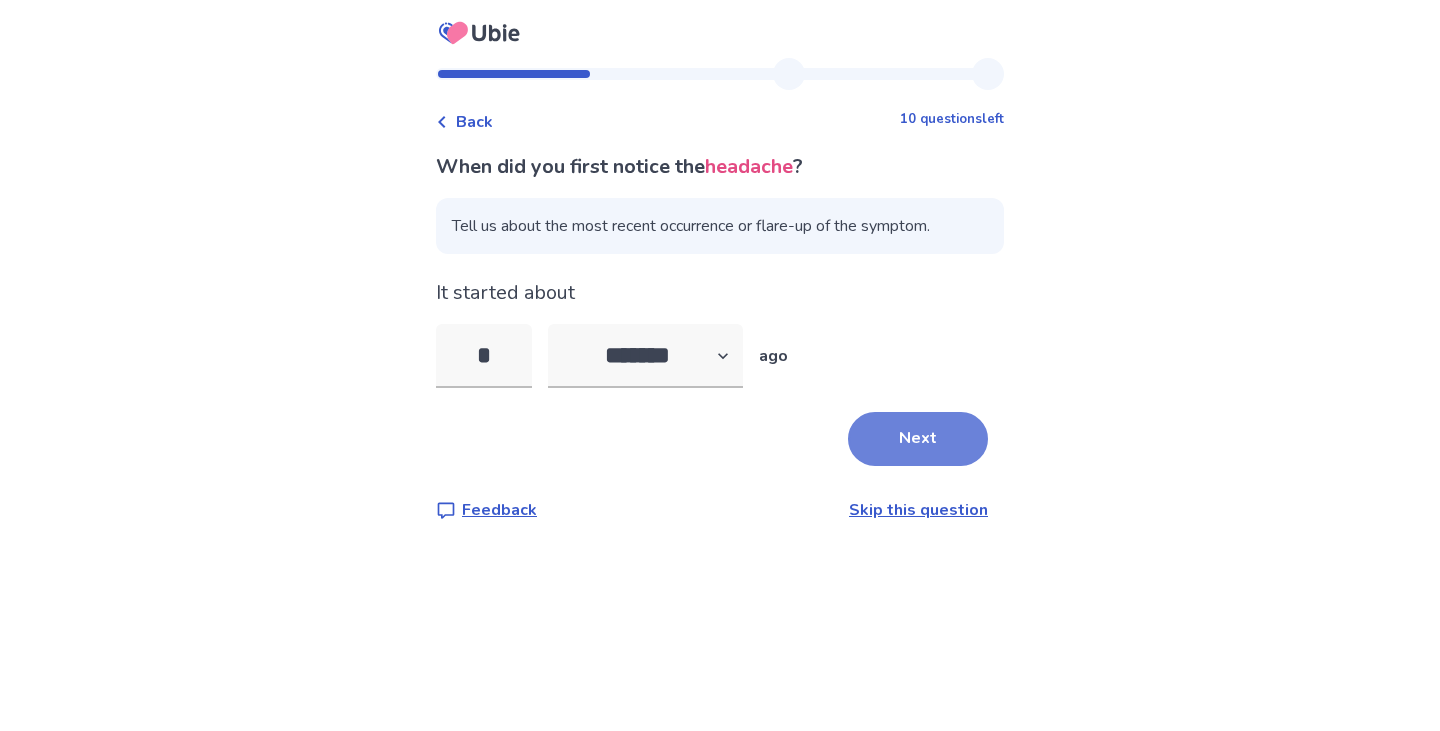 click on "Next" at bounding box center (918, 439) 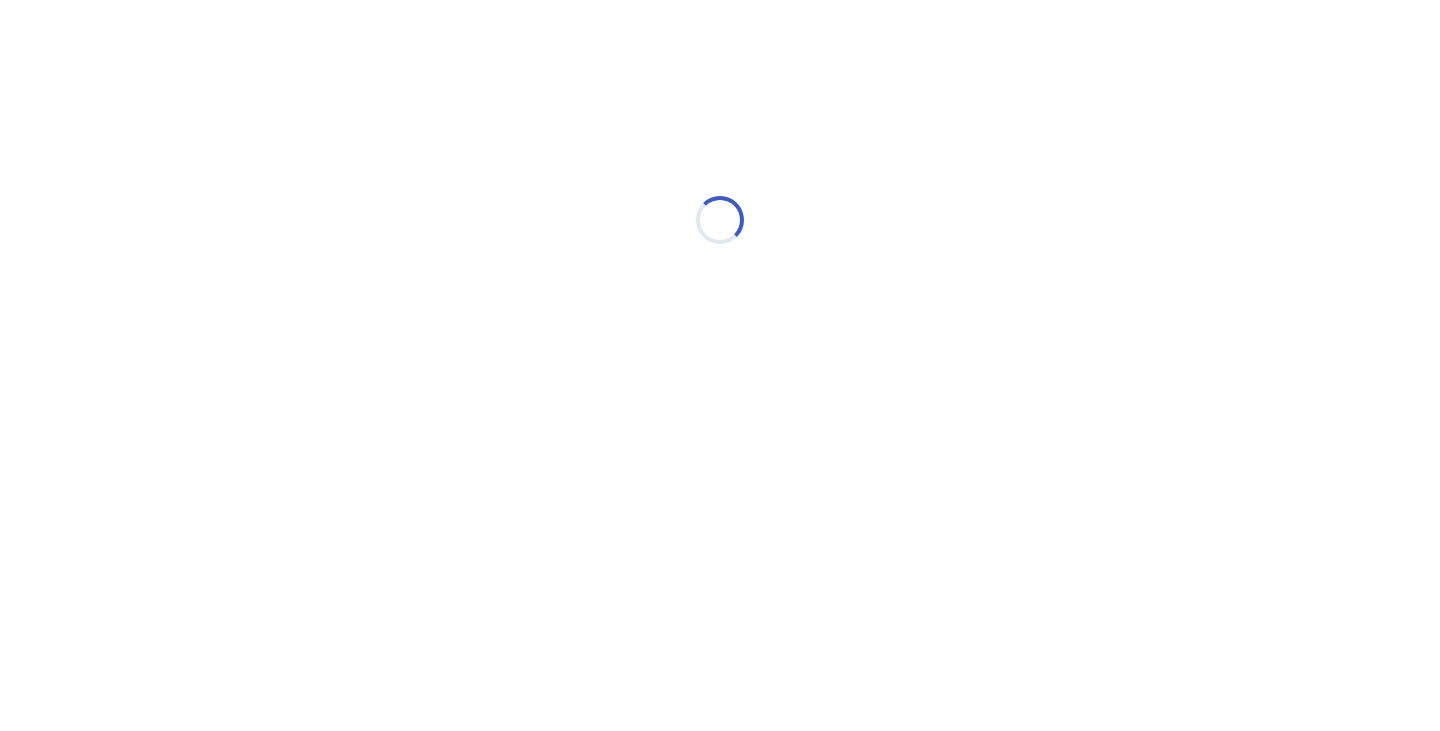 select on "*" 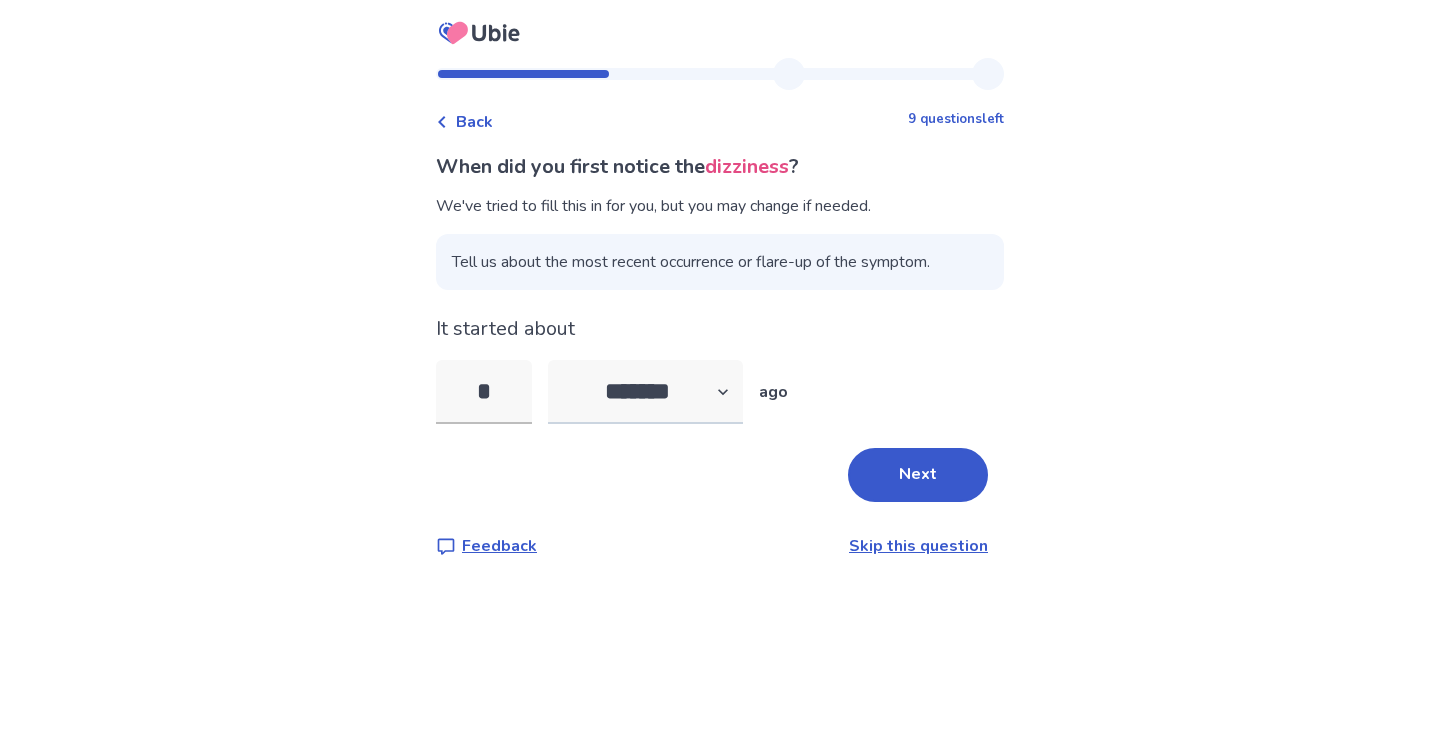 type on "*" 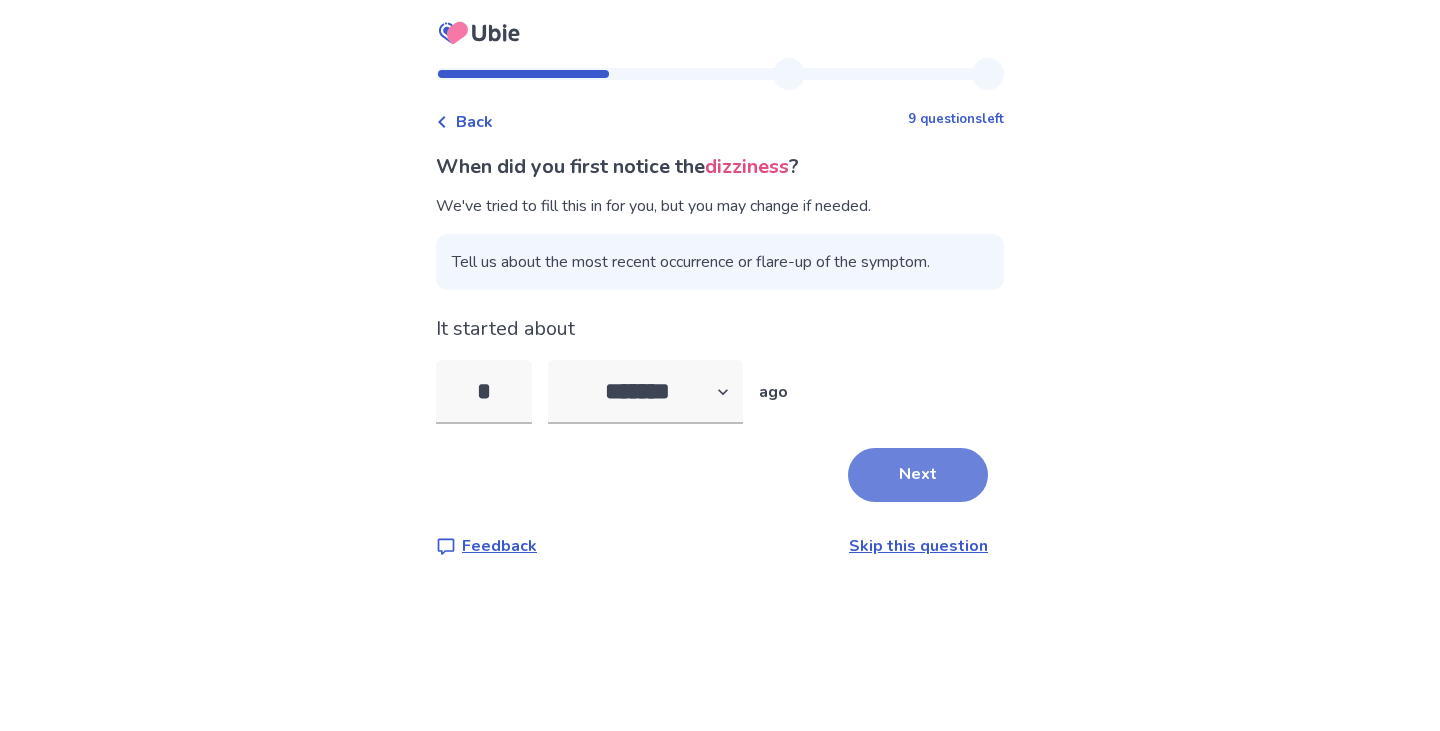 type on "*" 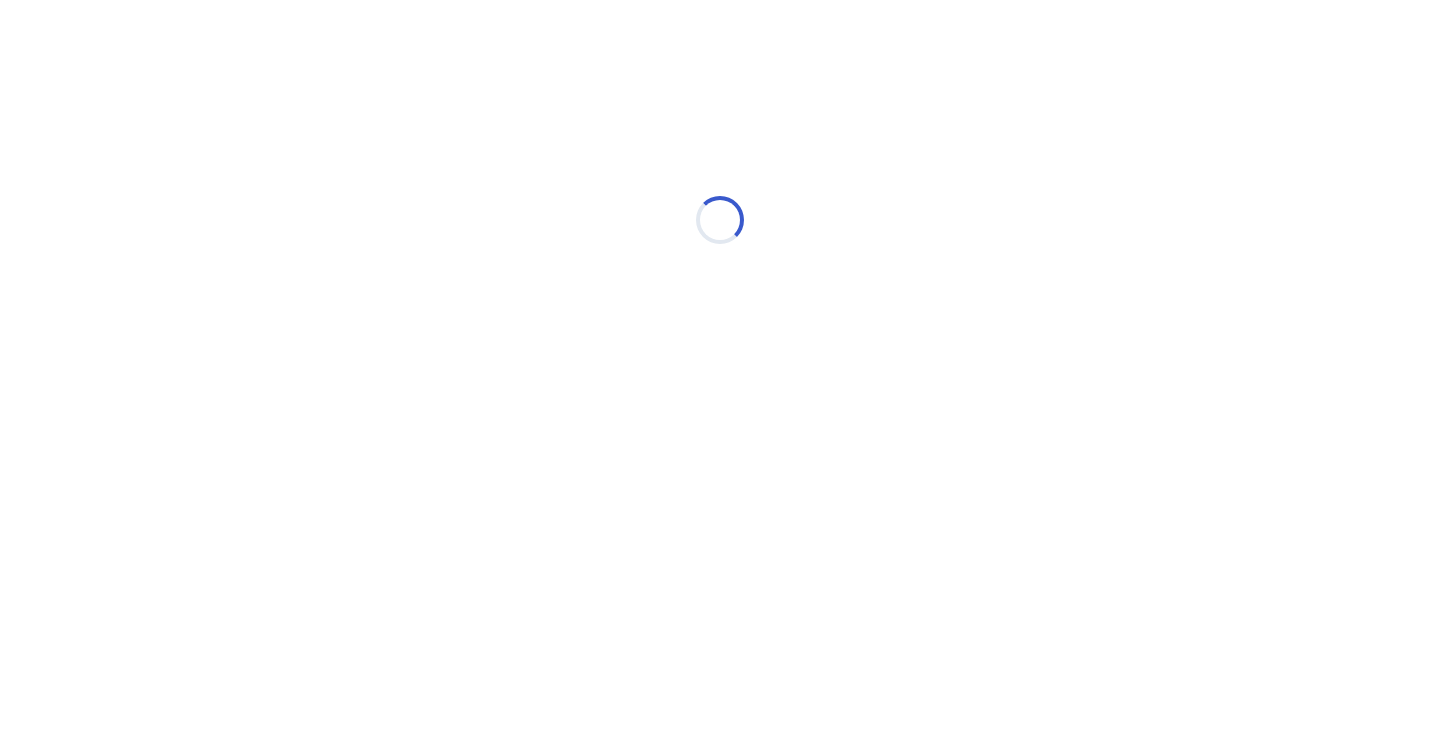 select on "*" 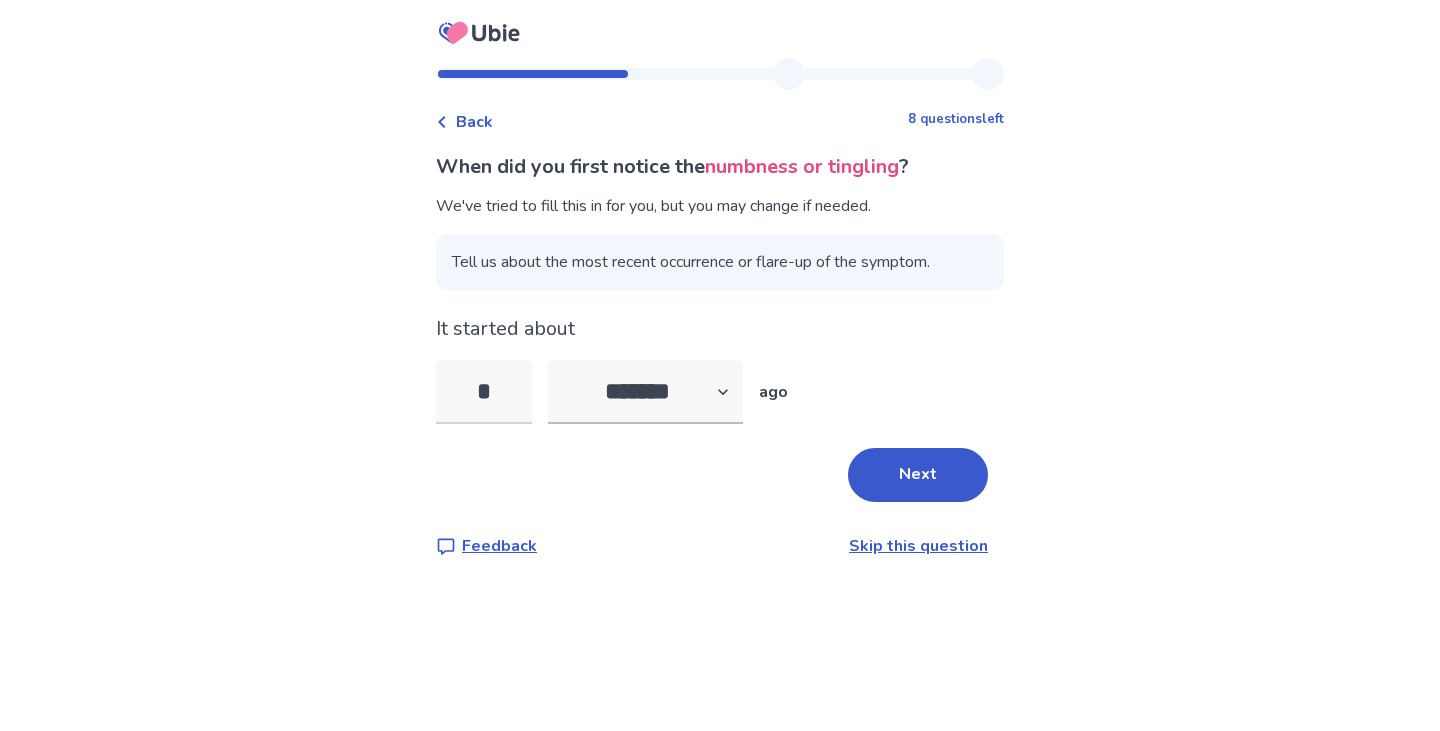 click on "*" at bounding box center [484, 392] 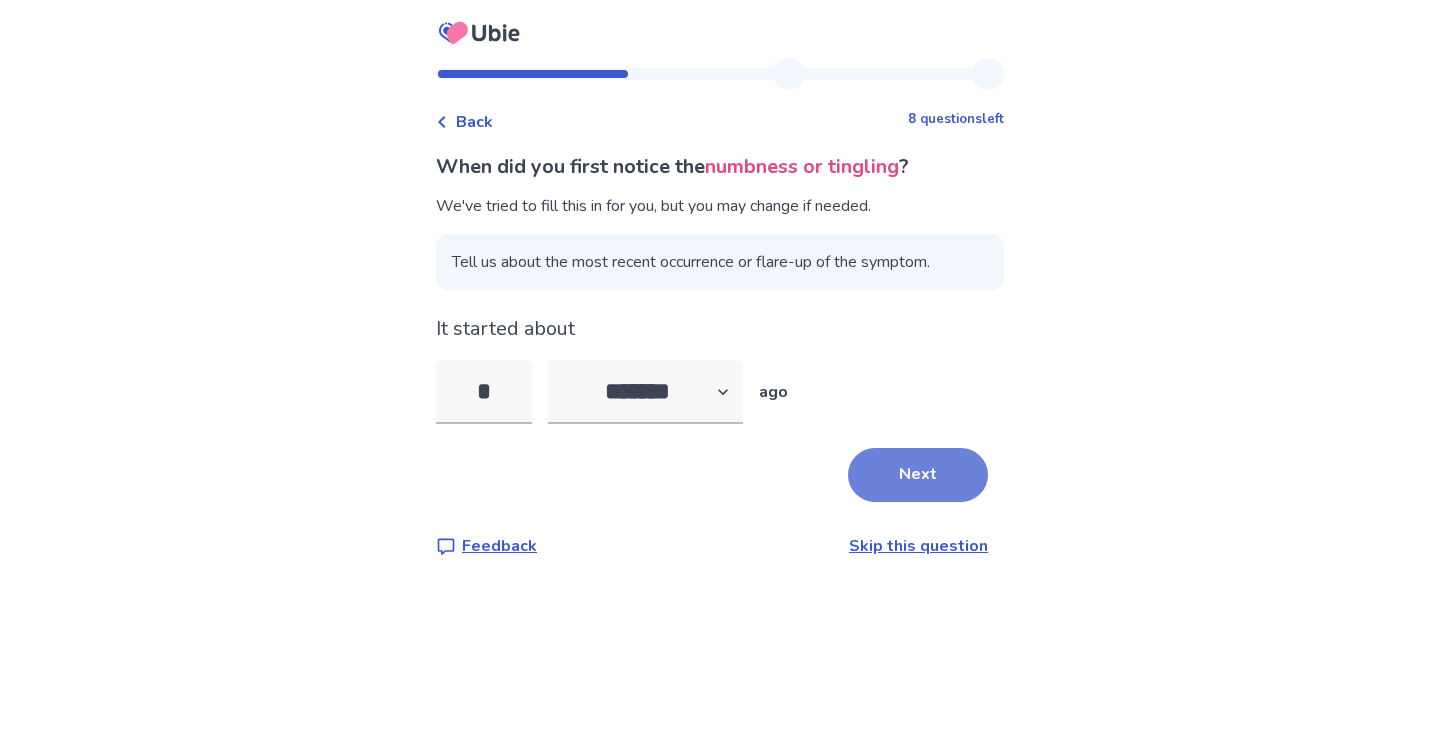 type on "*" 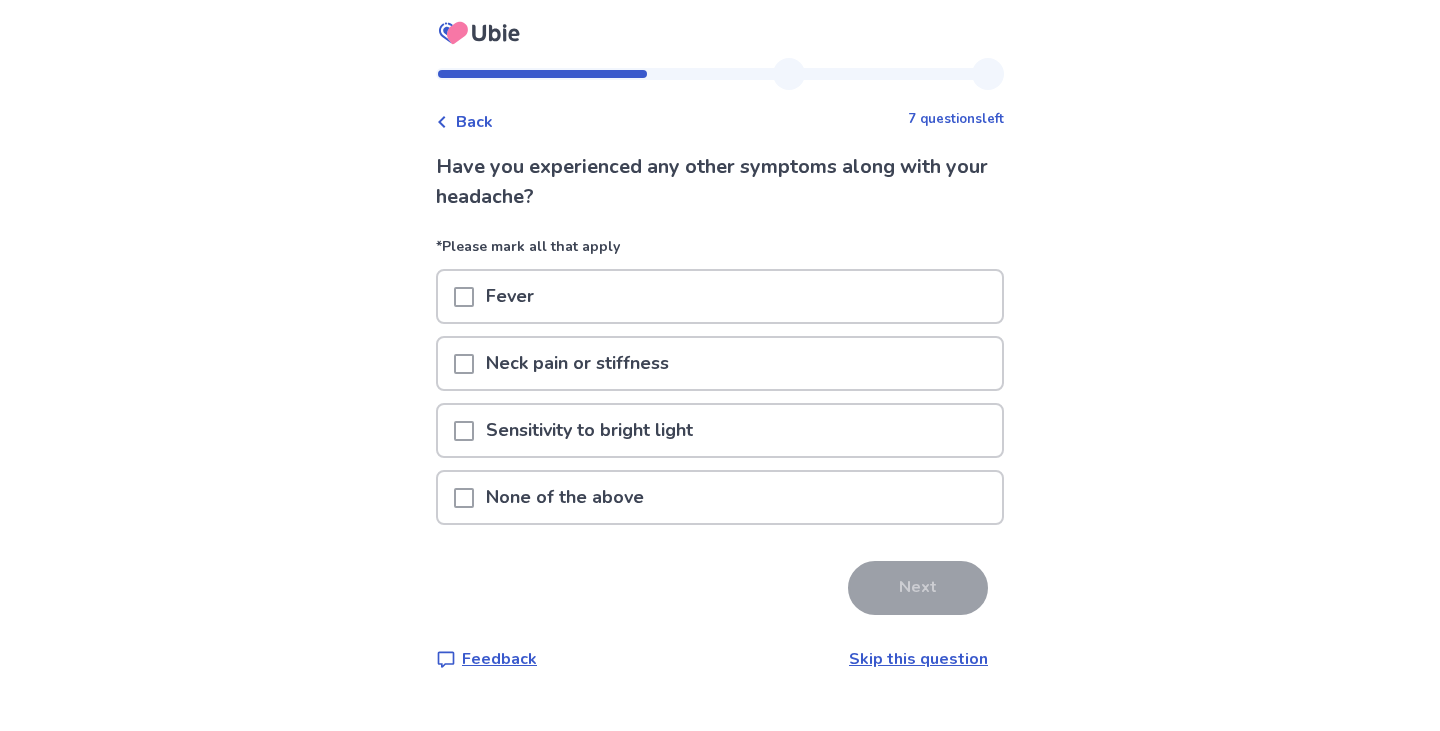 click on "Skip this question" at bounding box center (918, 659) 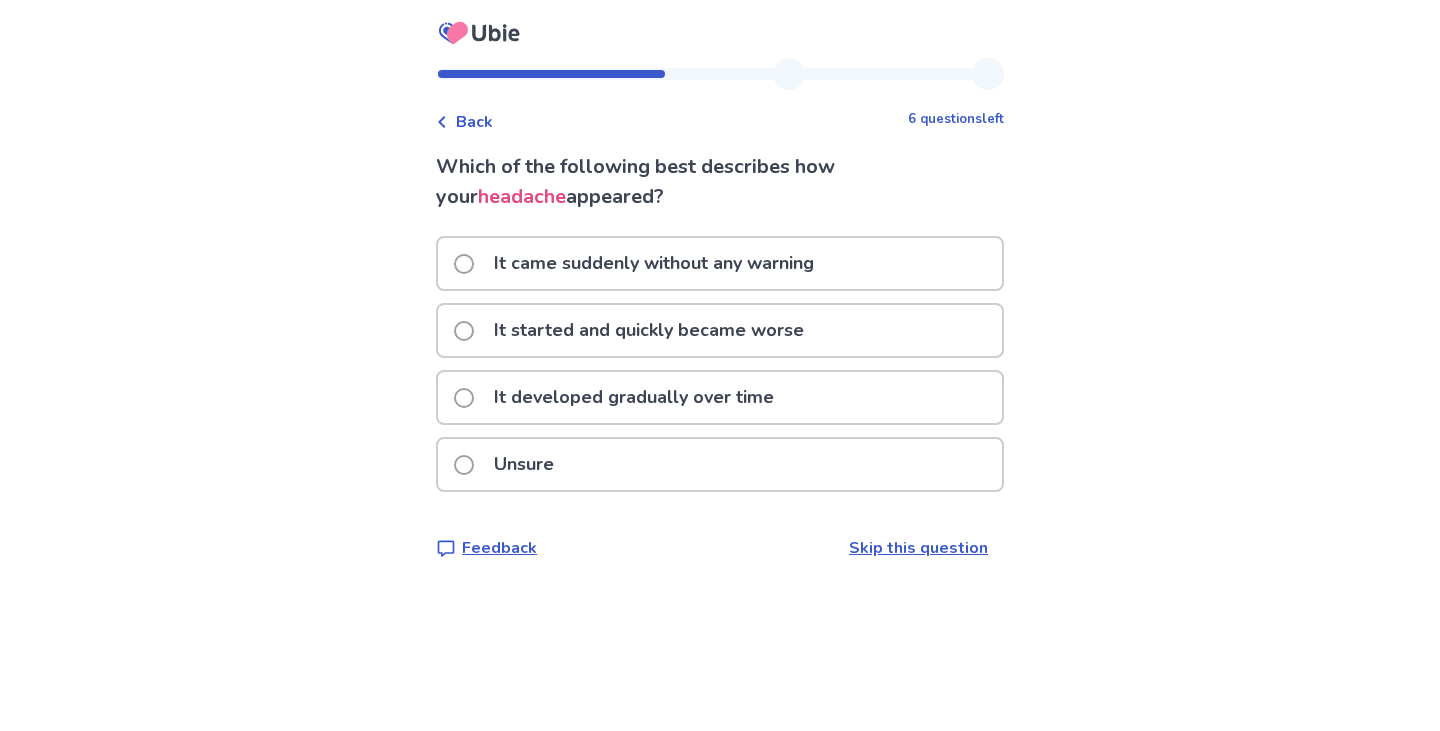 click on "It started and quickly became worse" at bounding box center [720, 330] 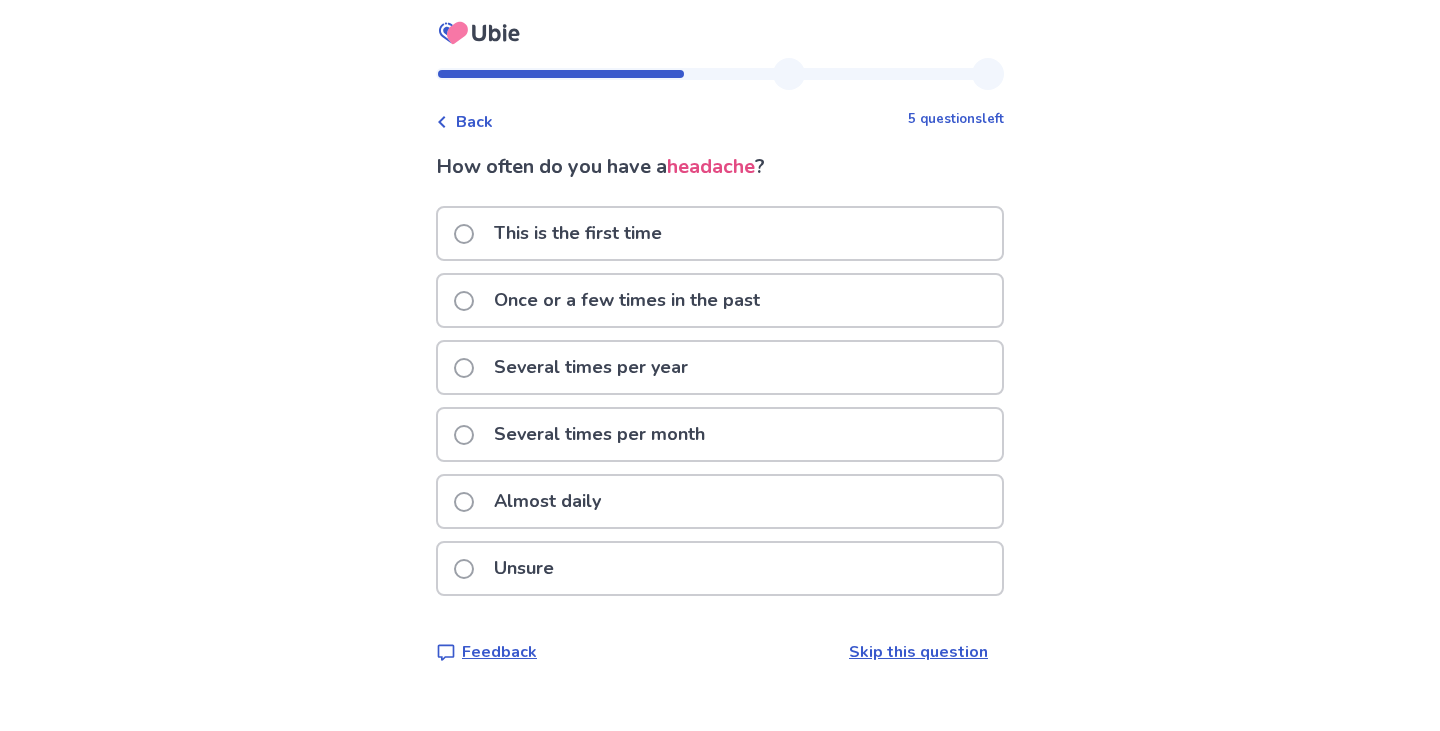 click on "Several times per month" at bounding box center [720, 434] 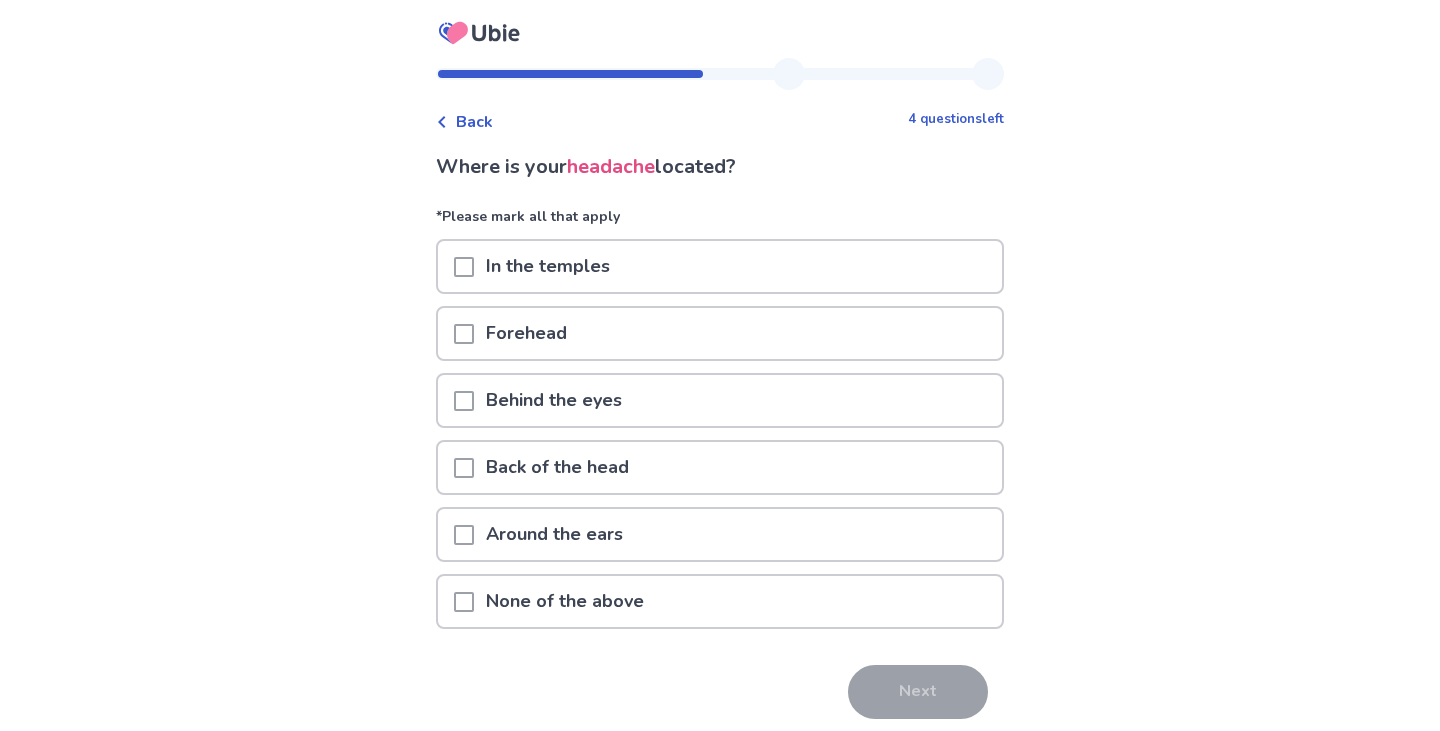 click on "Forehead" at bounding box center (720, 333) 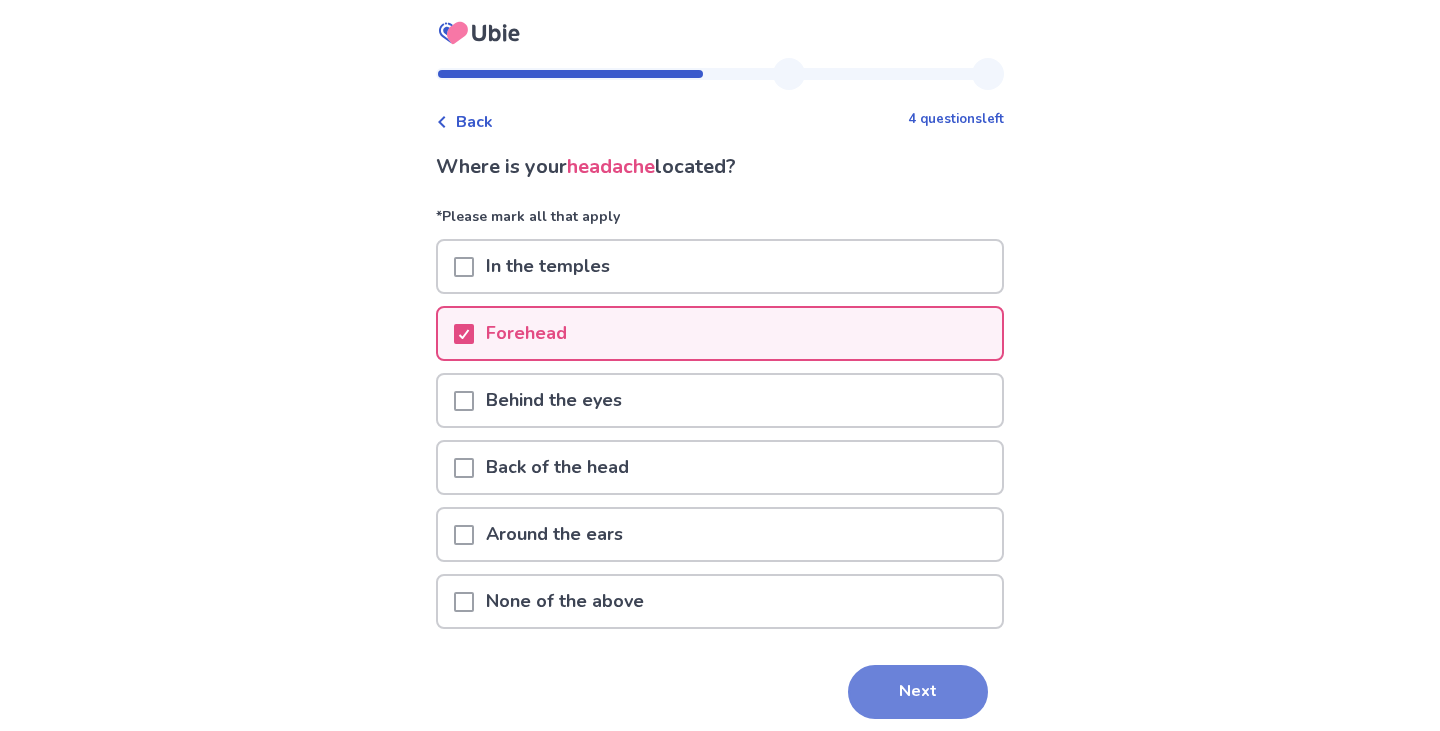 click on "Next" at bounding box center [918, 692] 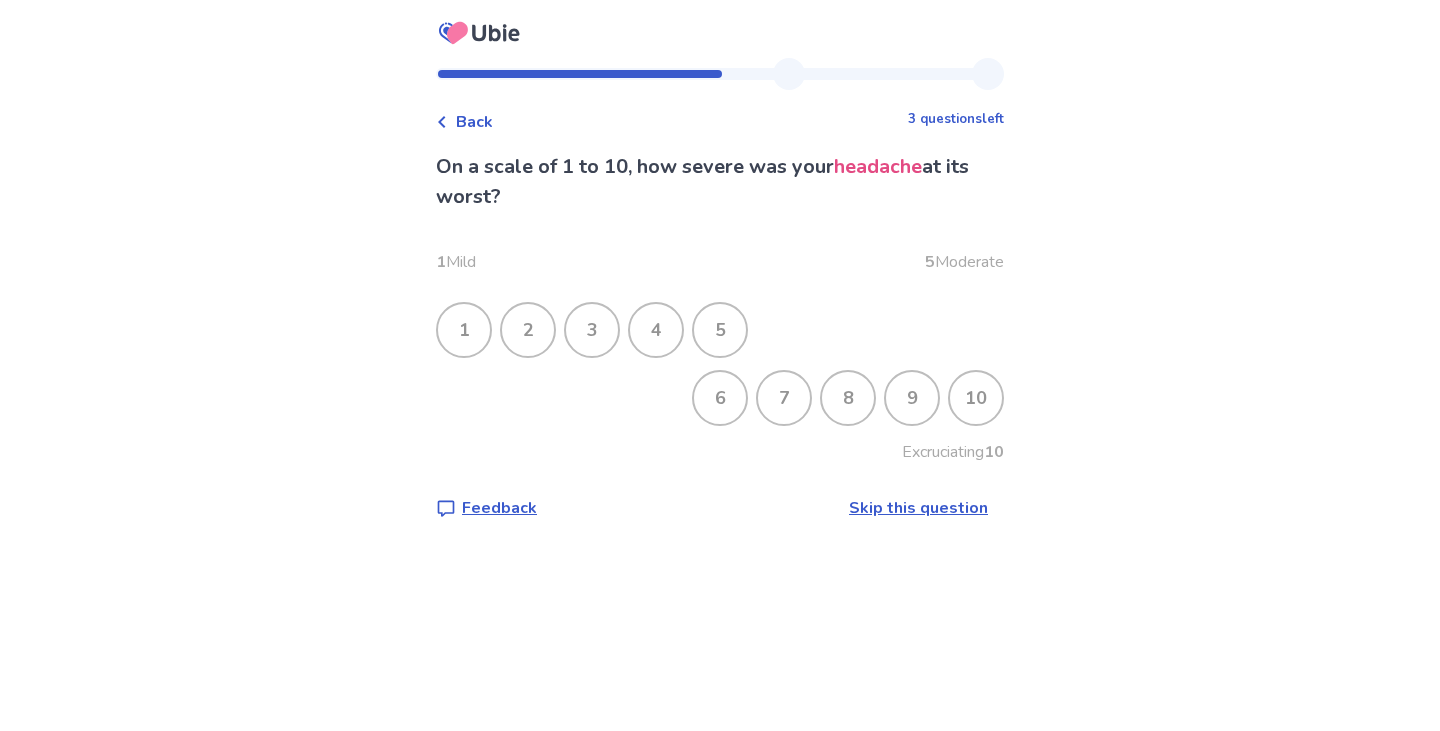 click on "5" at bounding box center (720, 330) 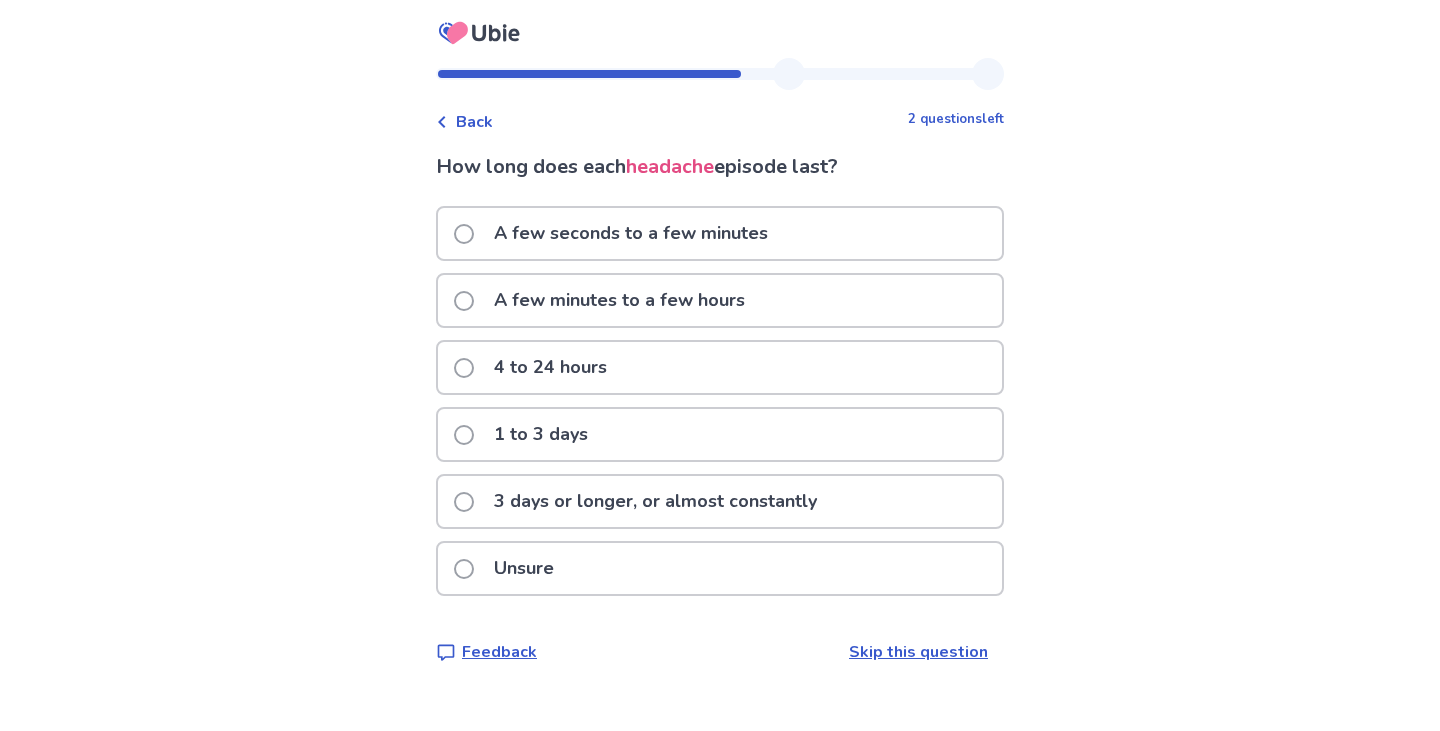 click on "4 to 24 hours" at bounding box center [720, 367] 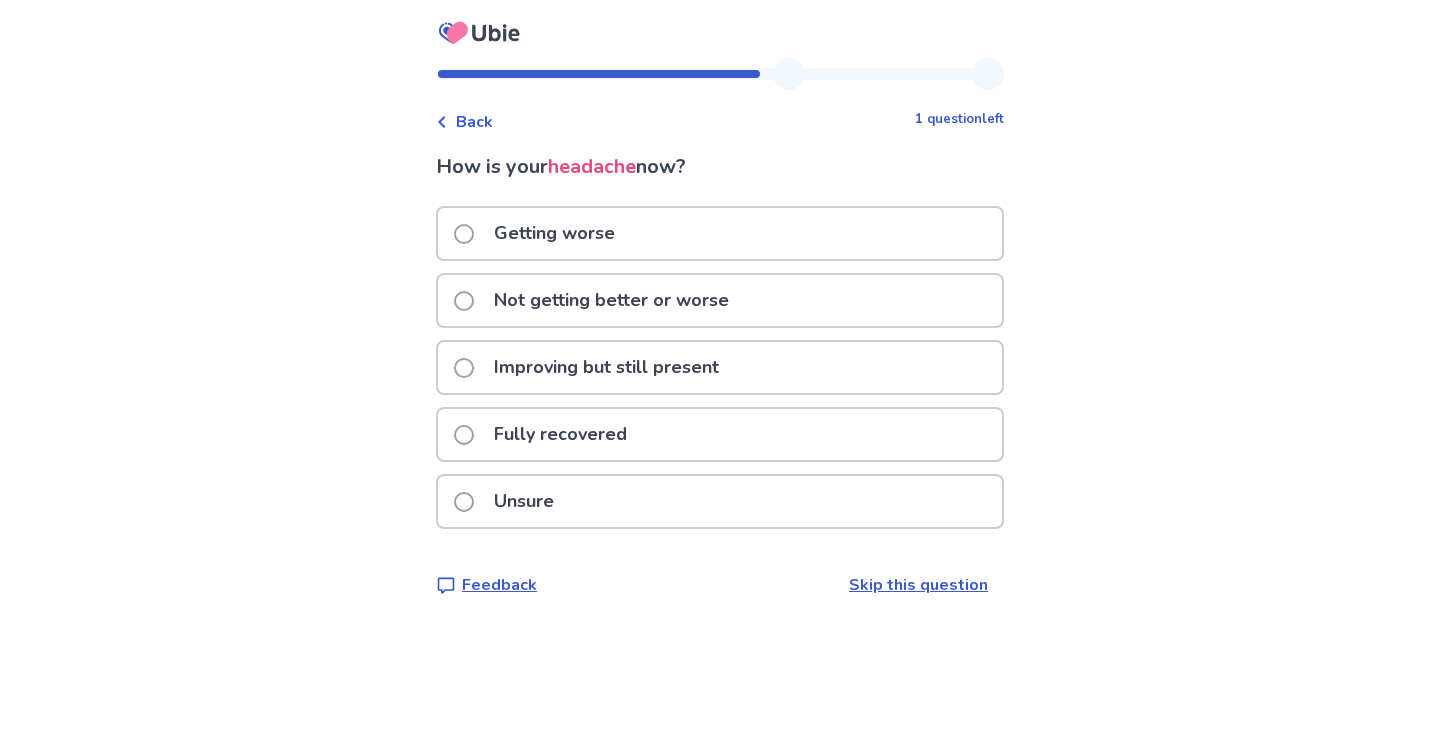 click on "Getting worse" at bounding box center [720, 233] 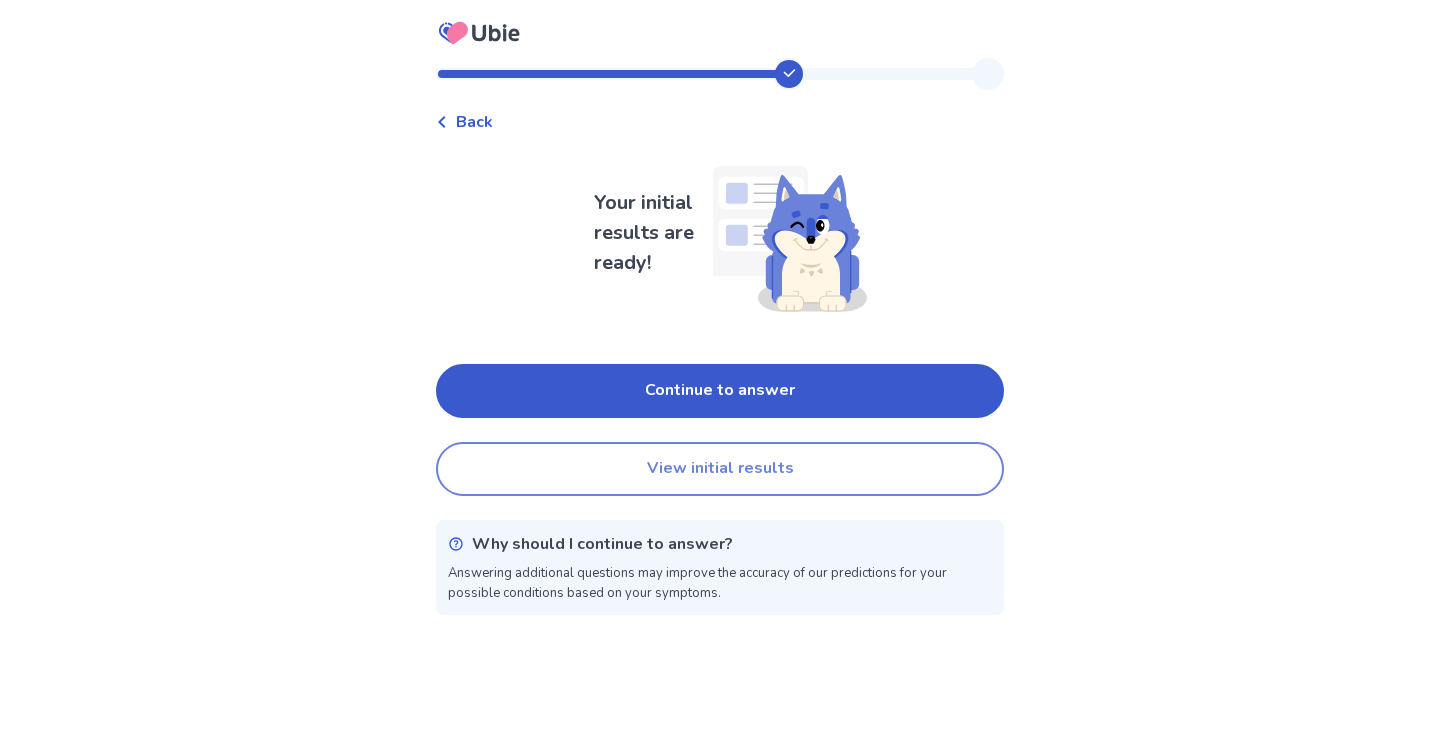 click on "View initial results" at bounding box center (720, 469) 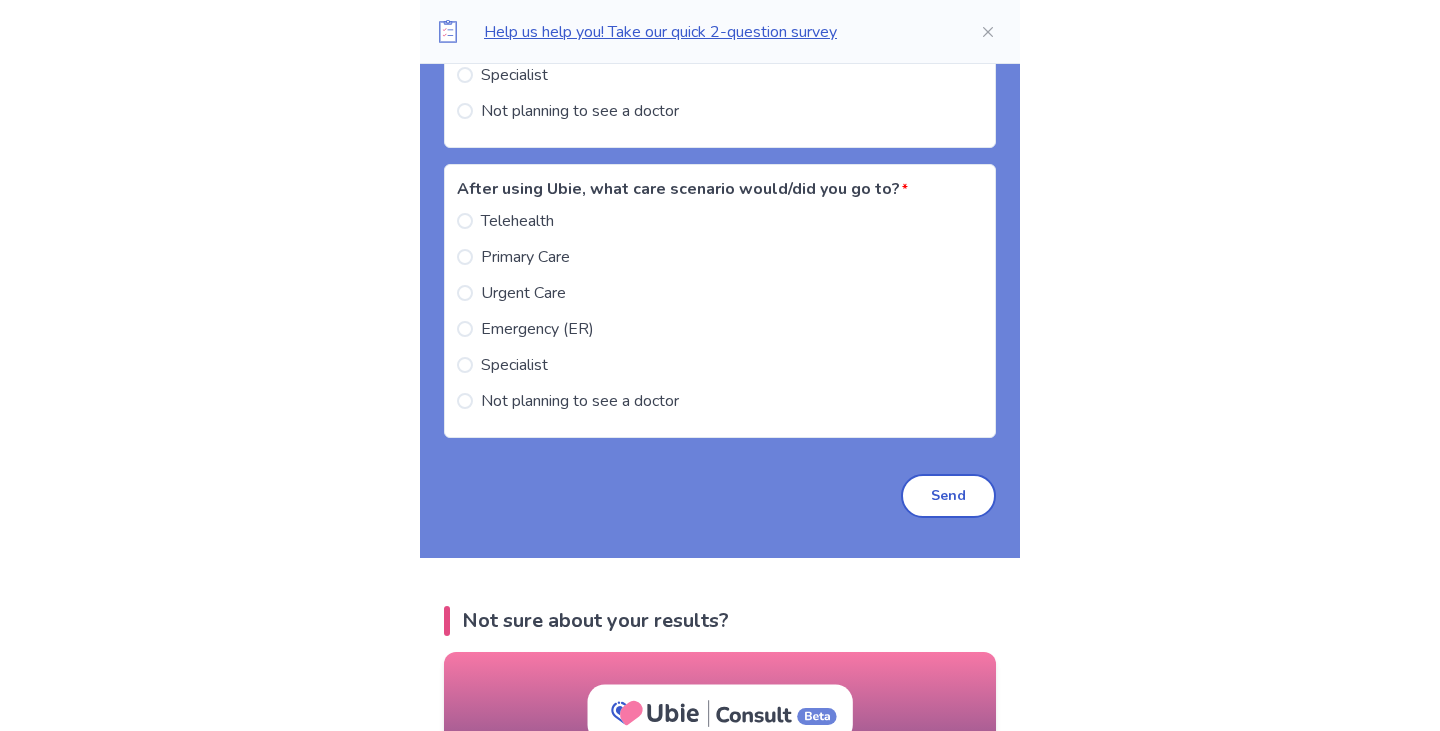 scroll, scrollTop: 2271, scrollLeft: 0, axis: vertical 